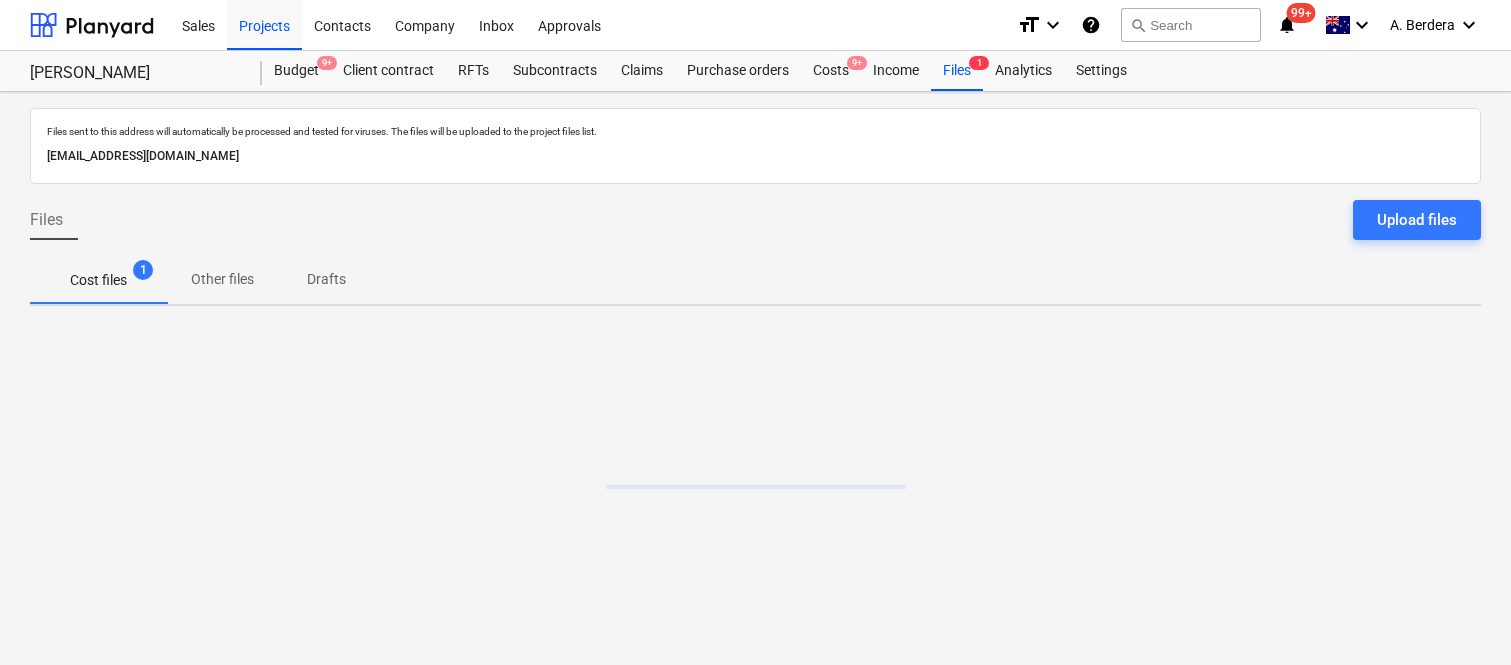 scroll, scrollTop: 0, scrollLeft: 0, axis: both 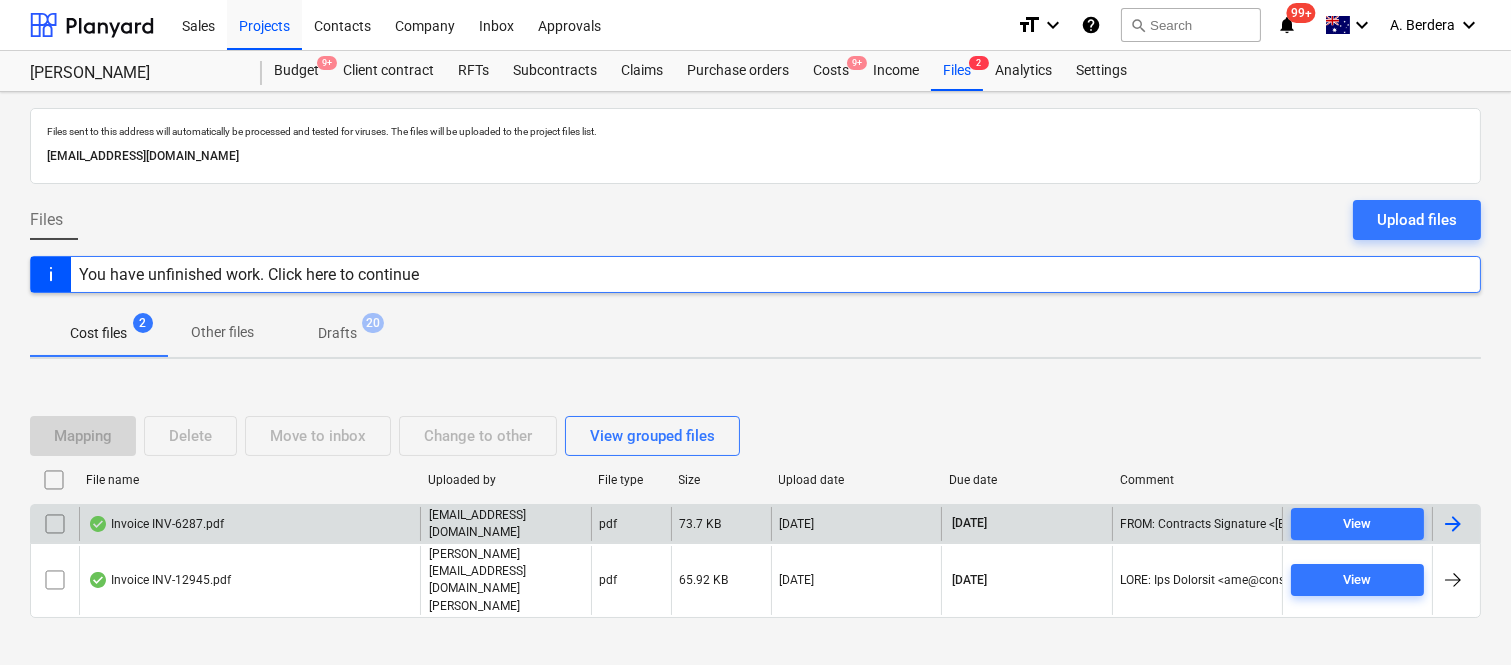click on "Invoice INV-6287.pdf" at bounding box center (249, 524) 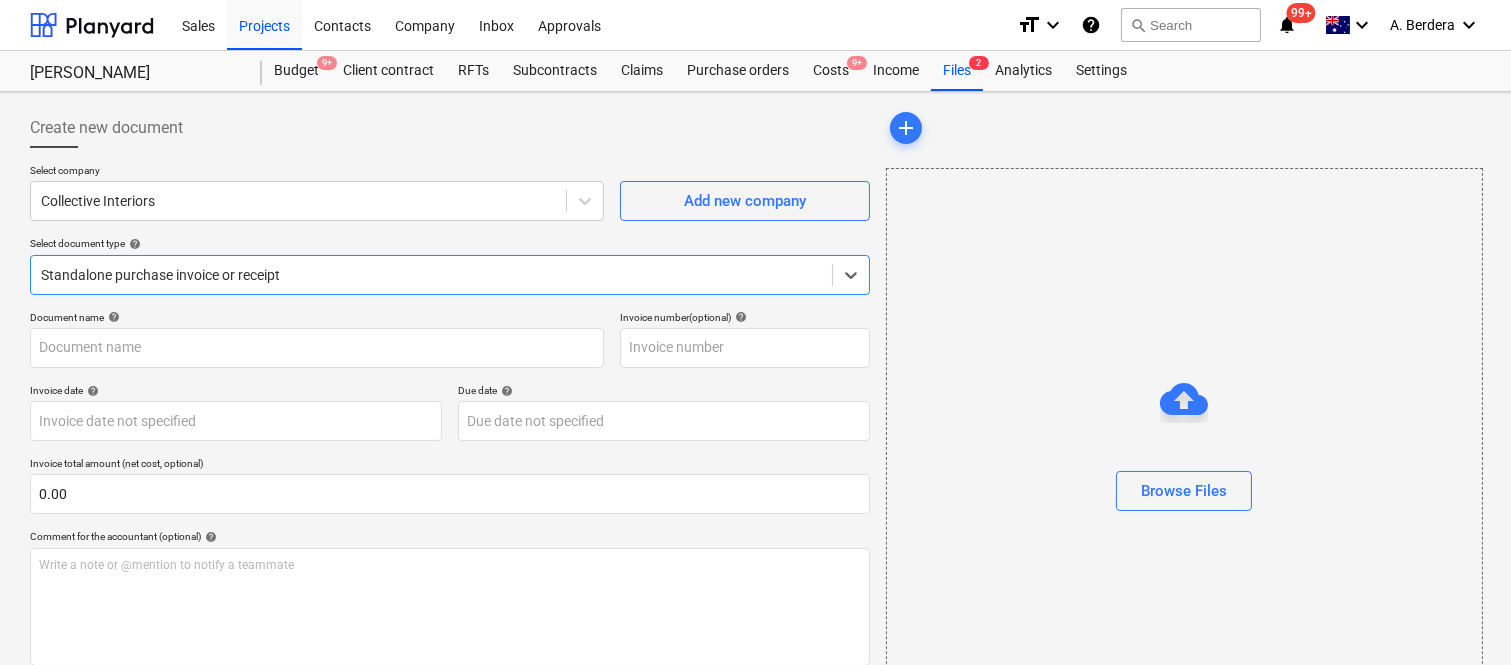 type on "INV-6287" 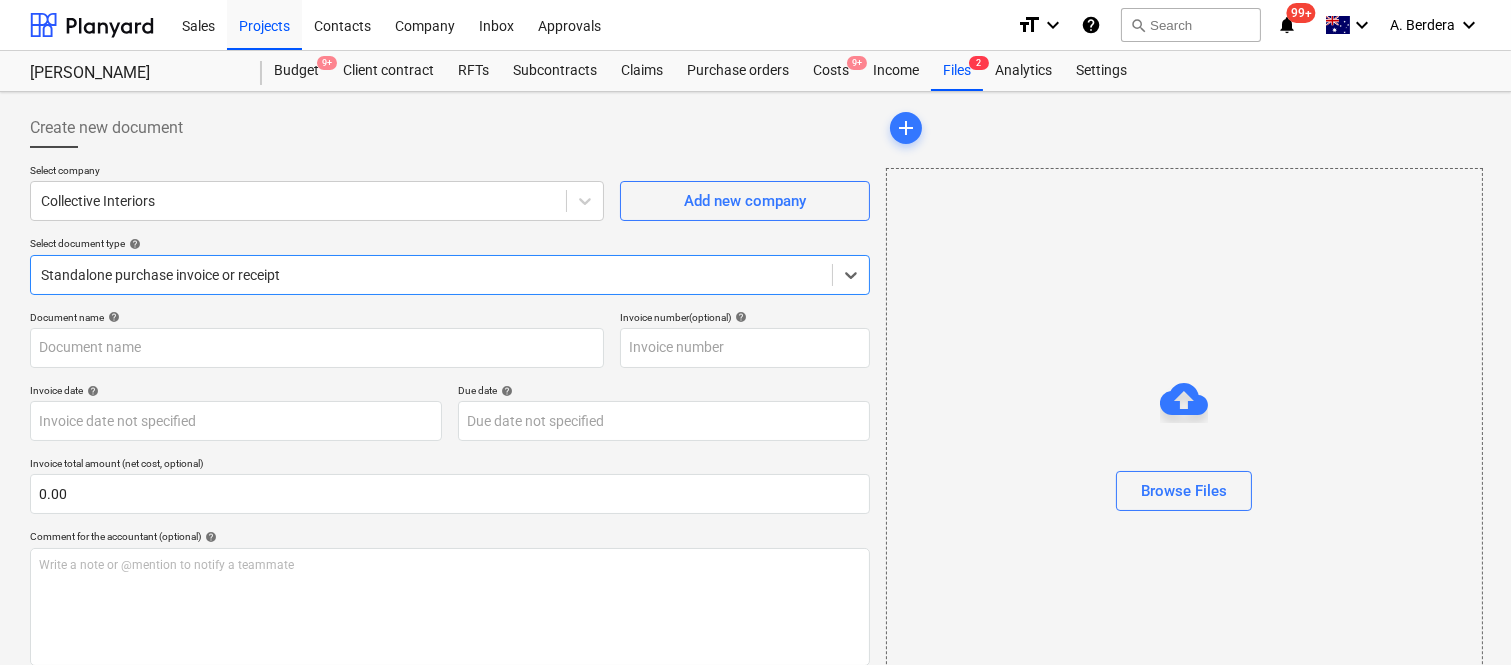 type on "INV-6287" 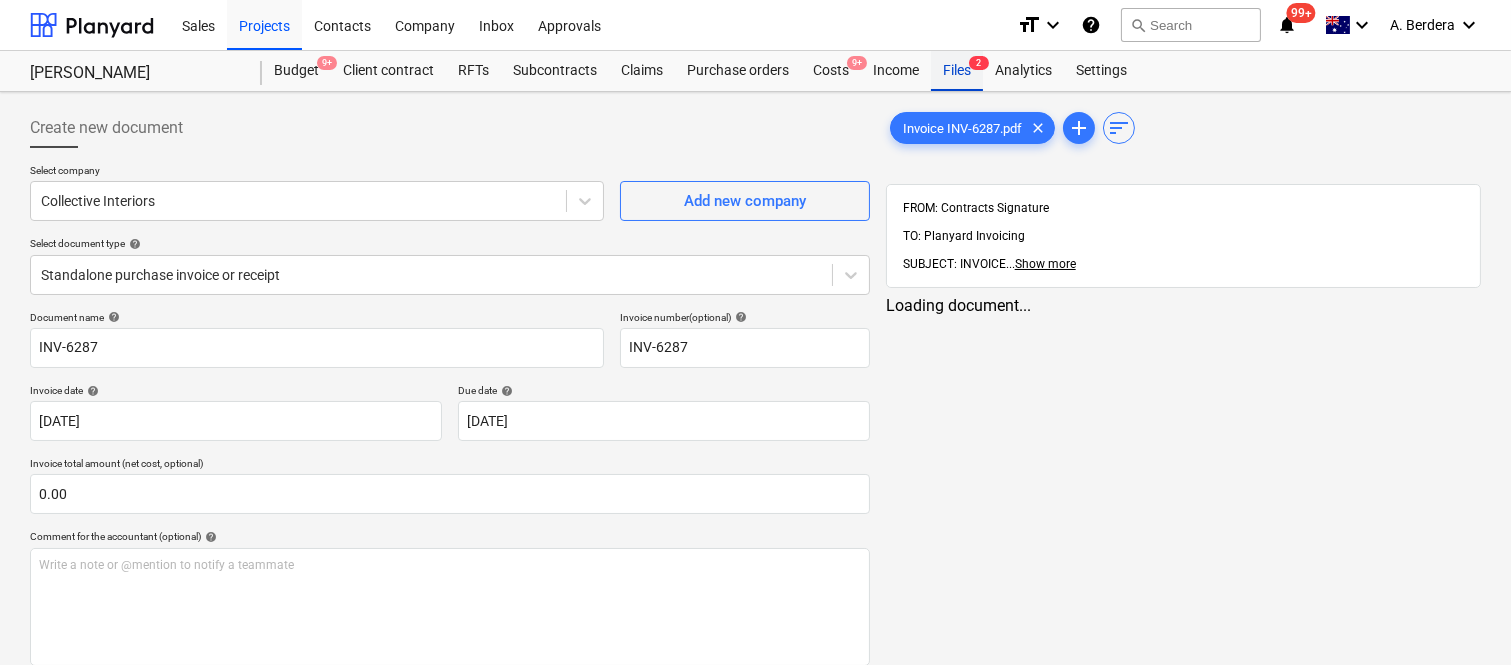 click on "Files 2" at bounding box center [957, 71] 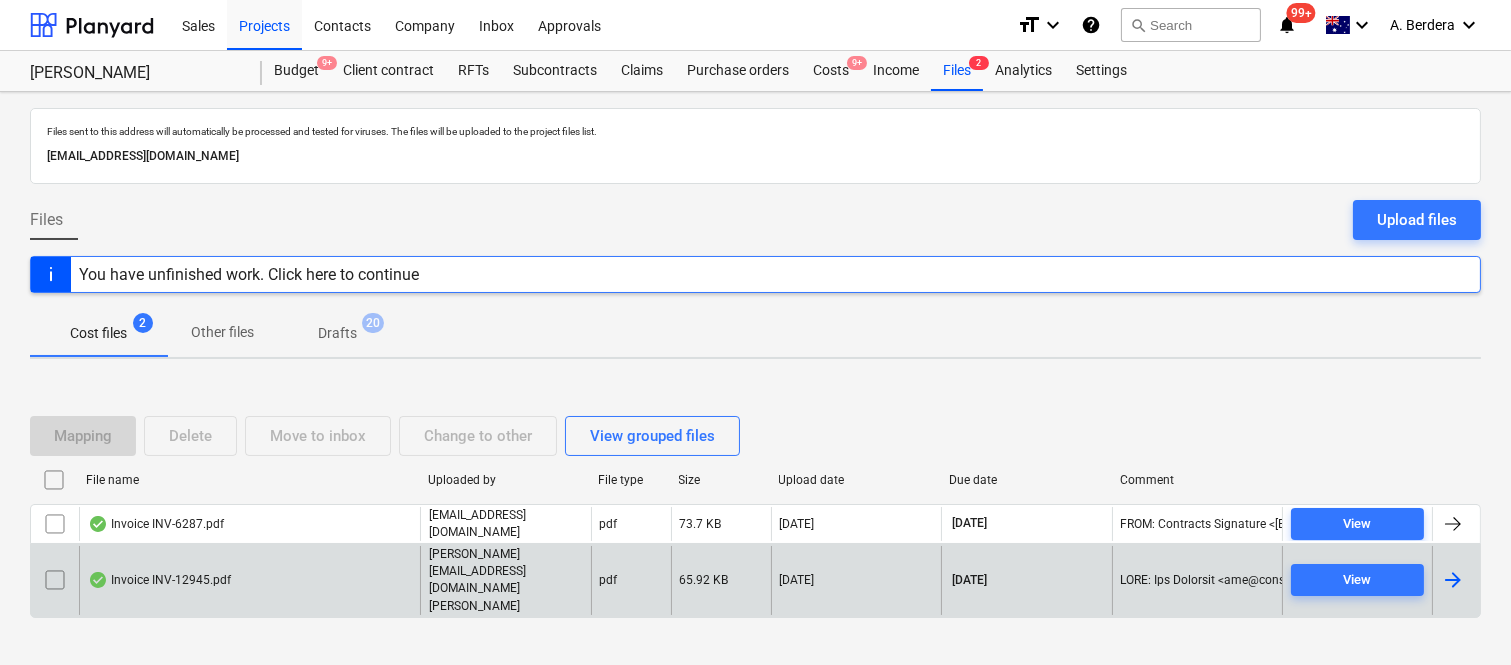 click on "Invoice INV-12945.pdf" at bounding box center [249, 580] 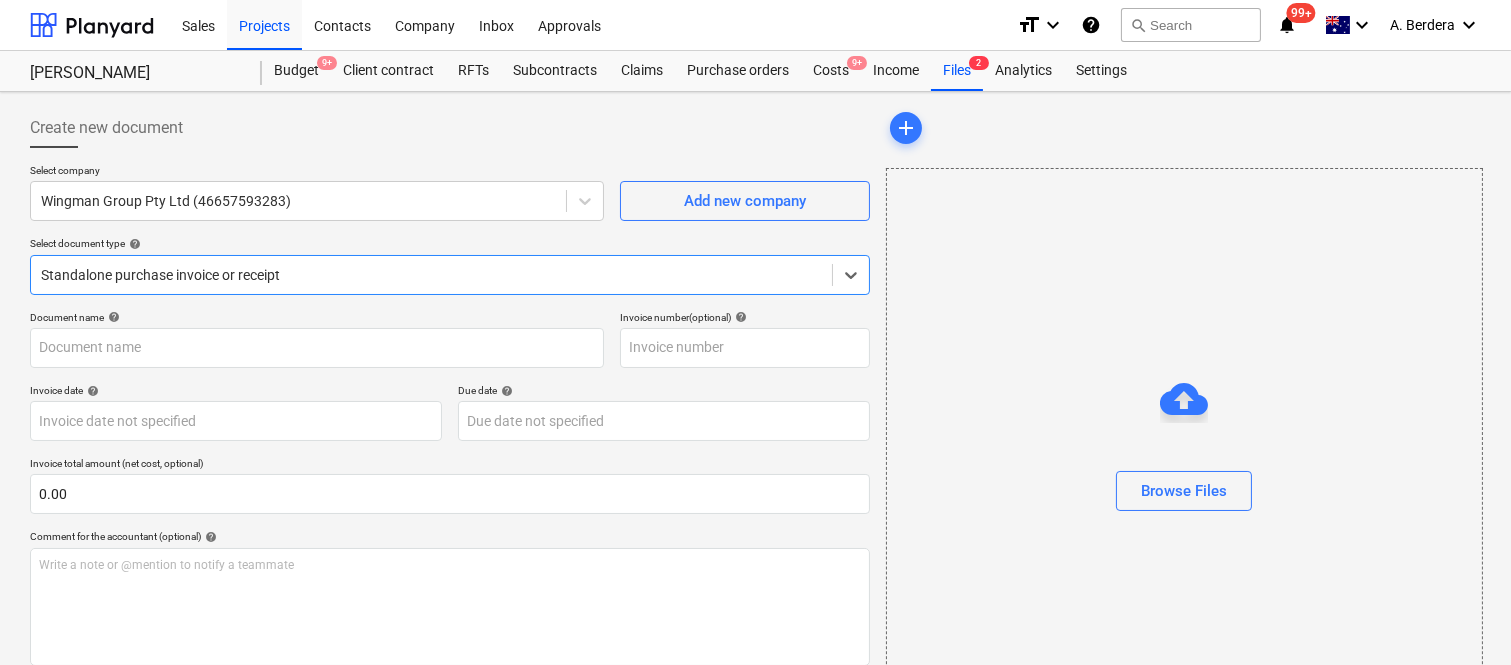 type on "INV-12945" 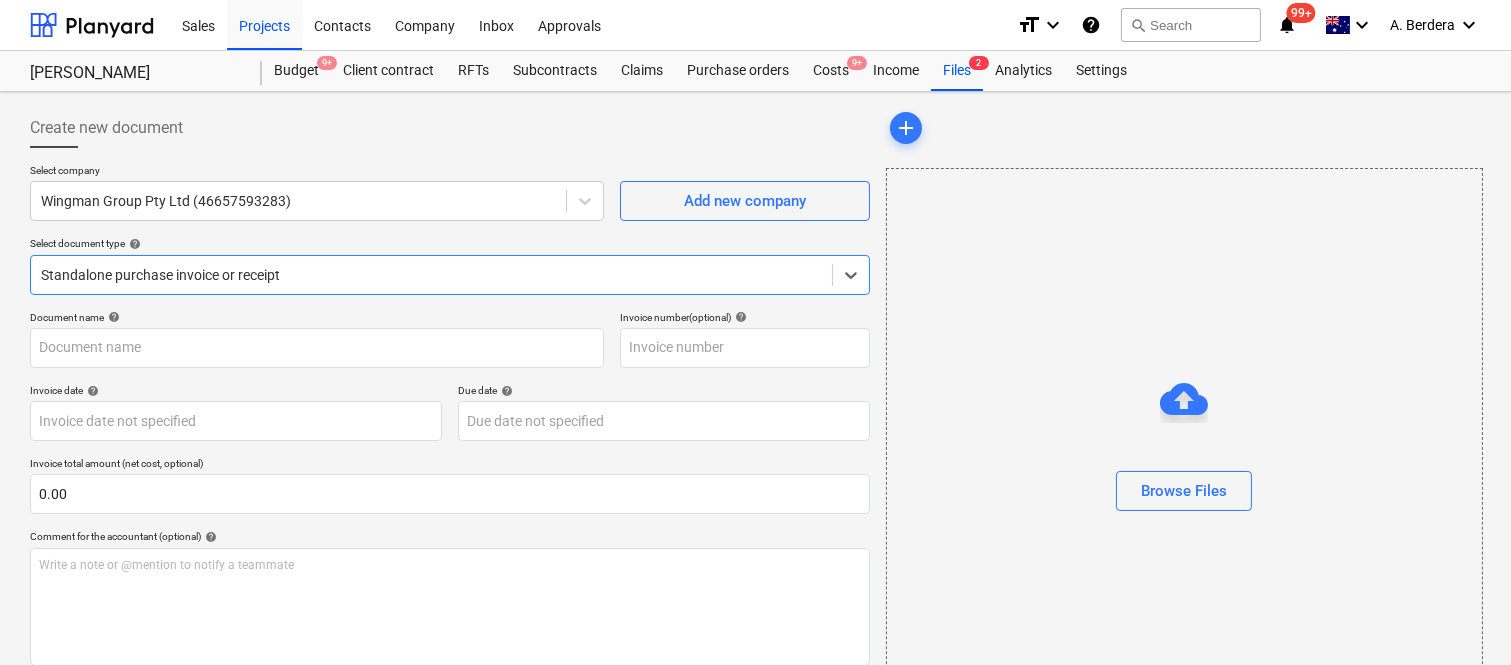 type on "INV-12945" 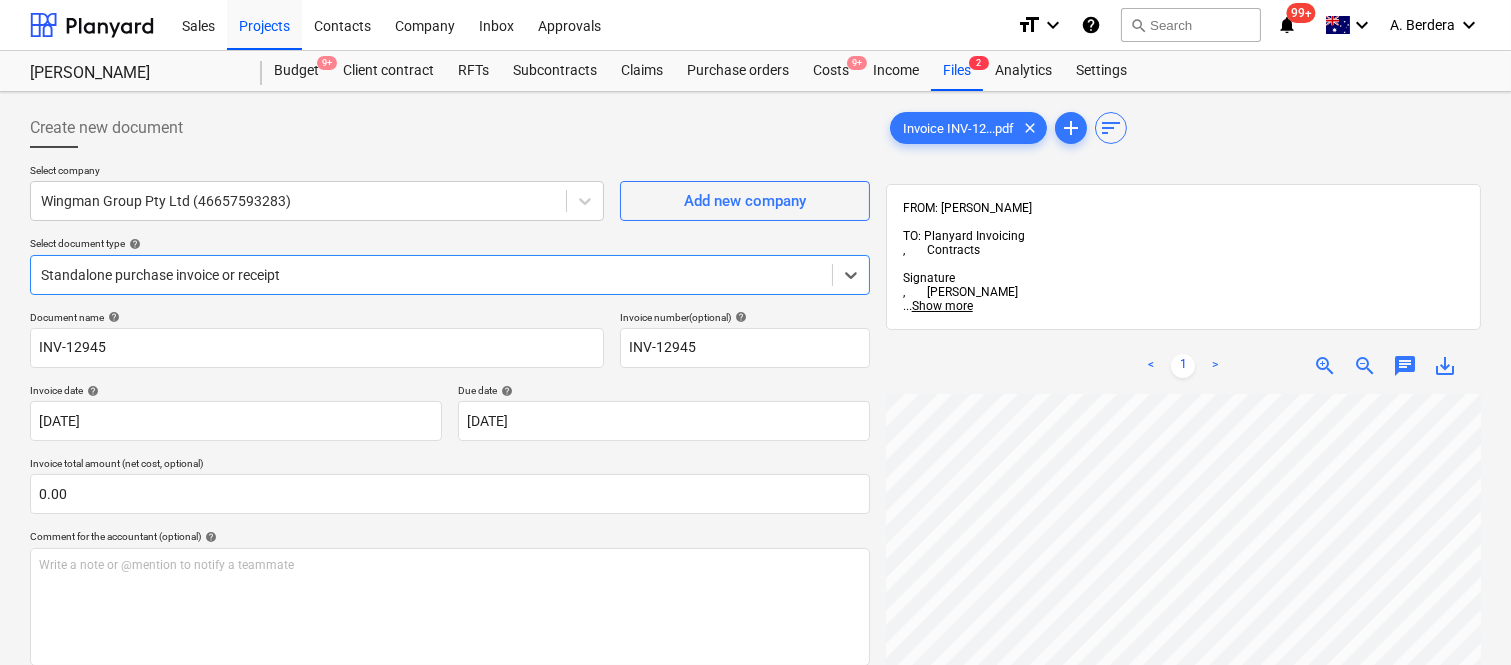 click at bounding box center [431, 275] 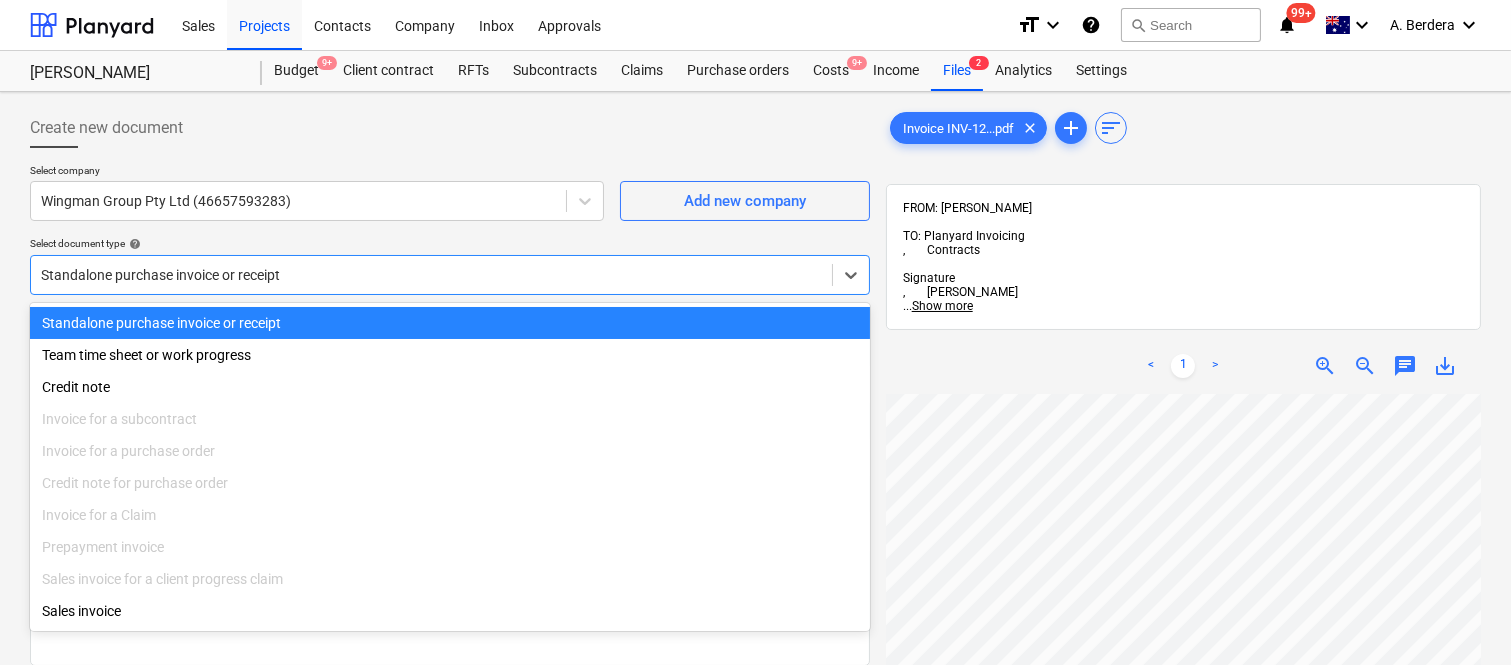 click on "Standalone purchase invoice or receipt" at bounding box center [450, 323] 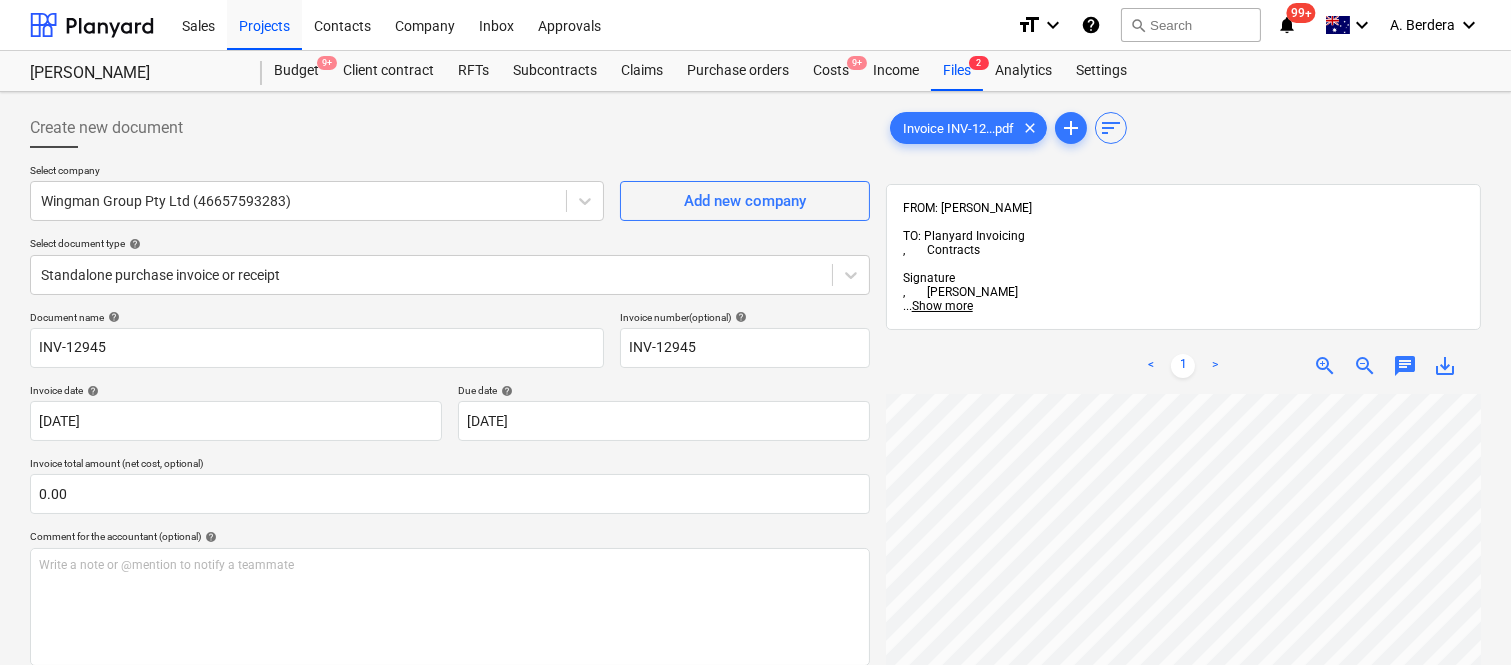 scroll, scrollTop: 0, scrollLeft: 158, axis: horizontal 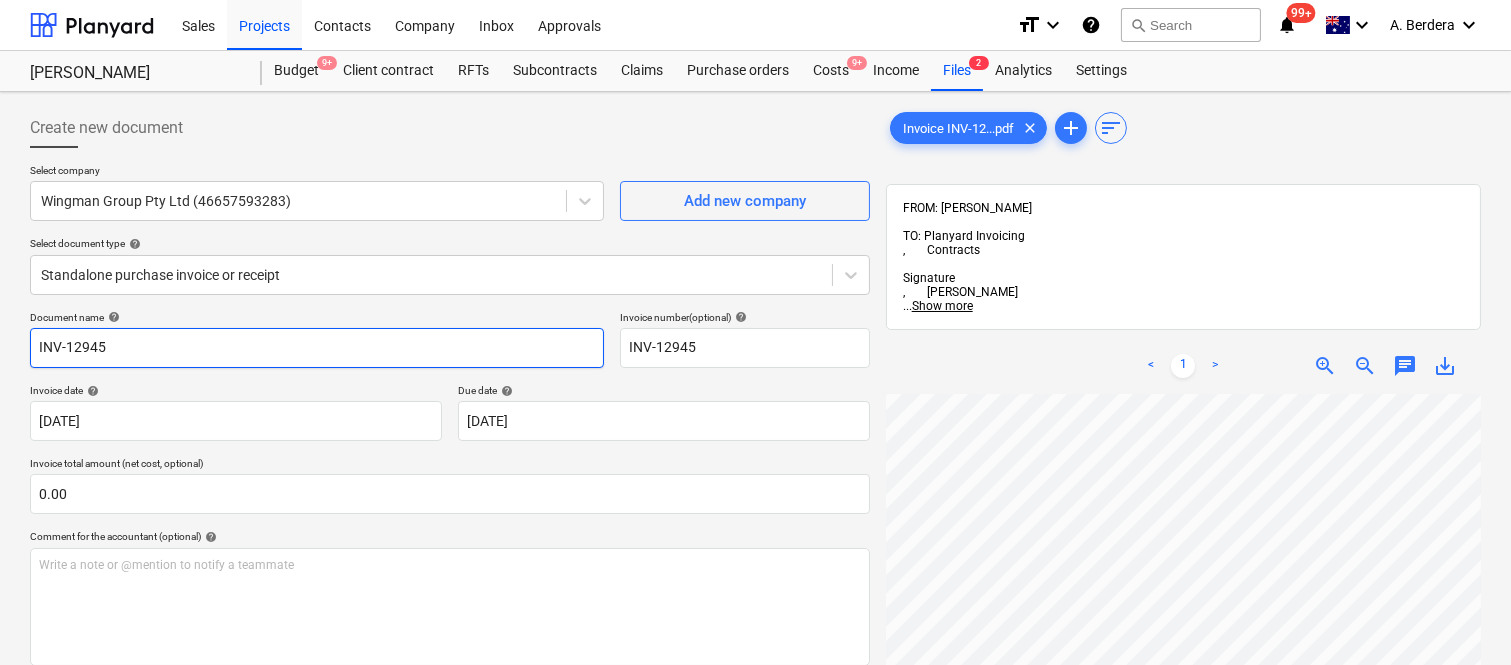 click on "INV-12945" at bounding box center (317, 348) 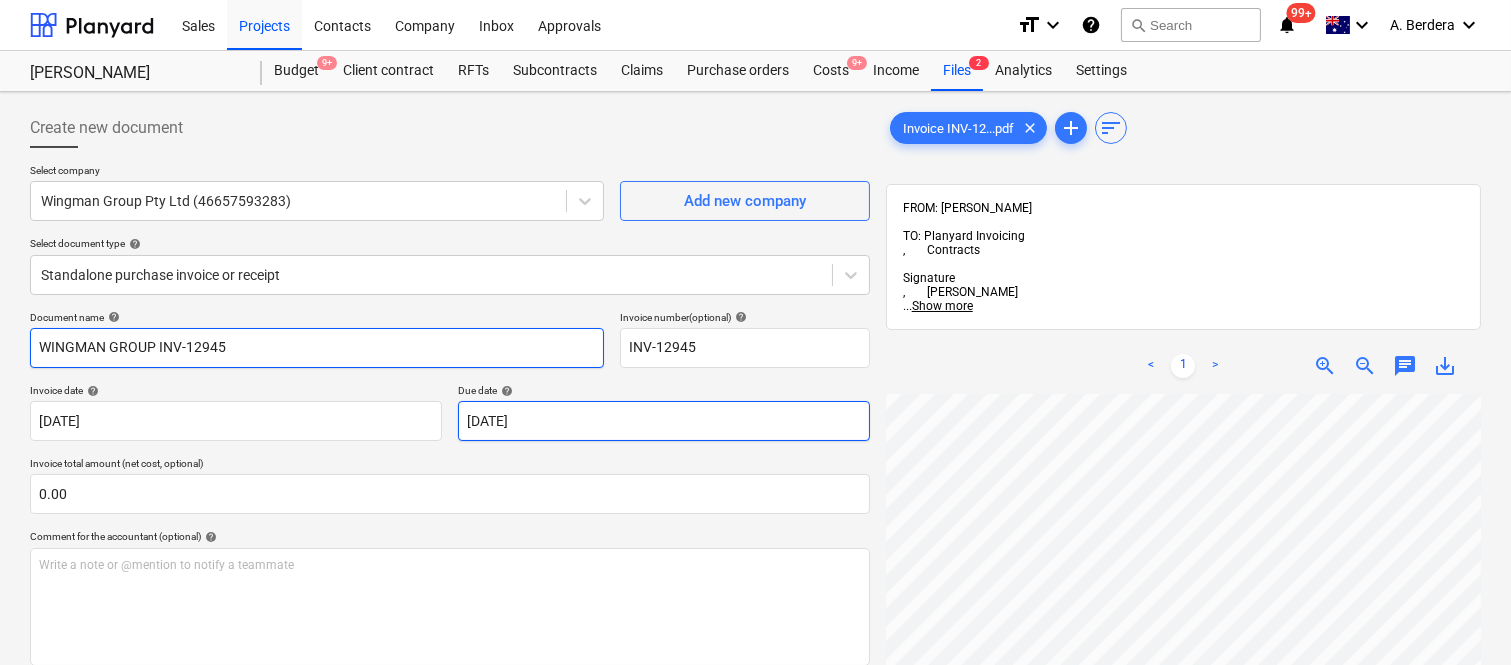 type on "WINGMAN GROUP INV-12945" 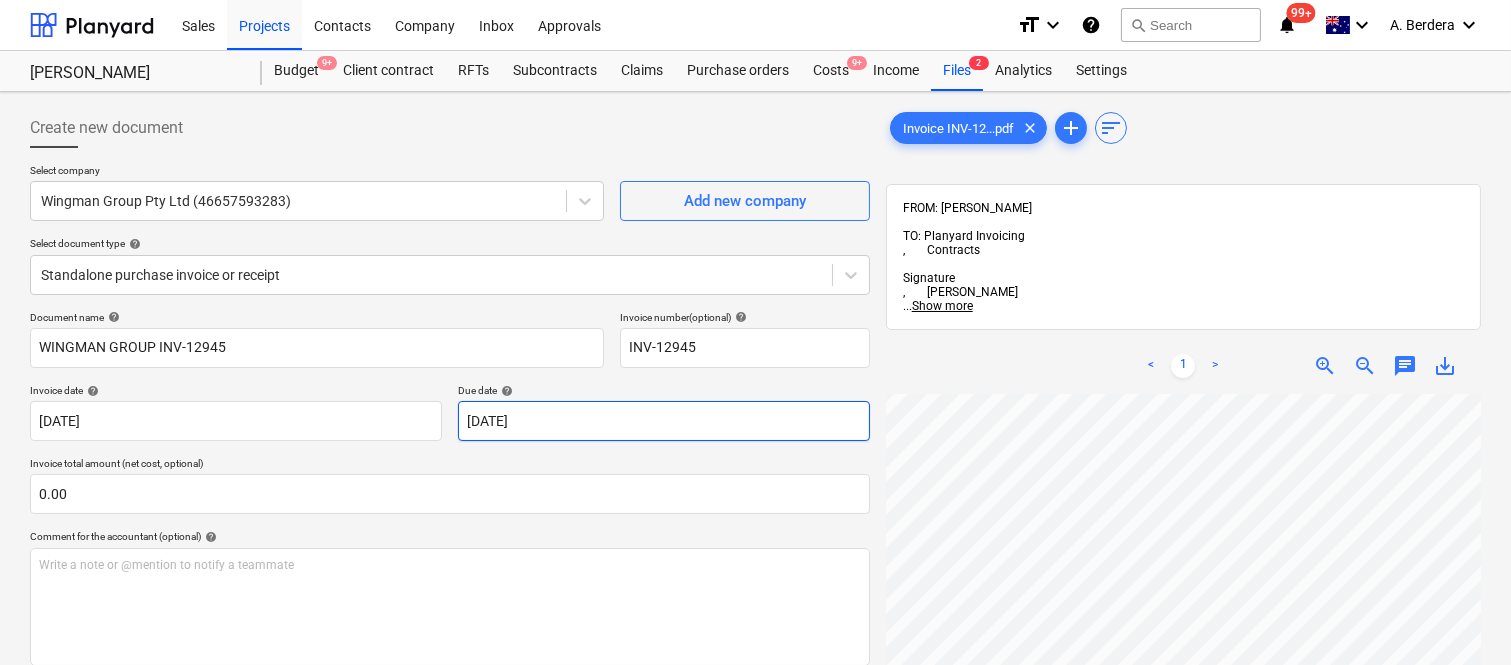 scroll, scrollTop: 390, scrollLeft: 0, axis: vertical 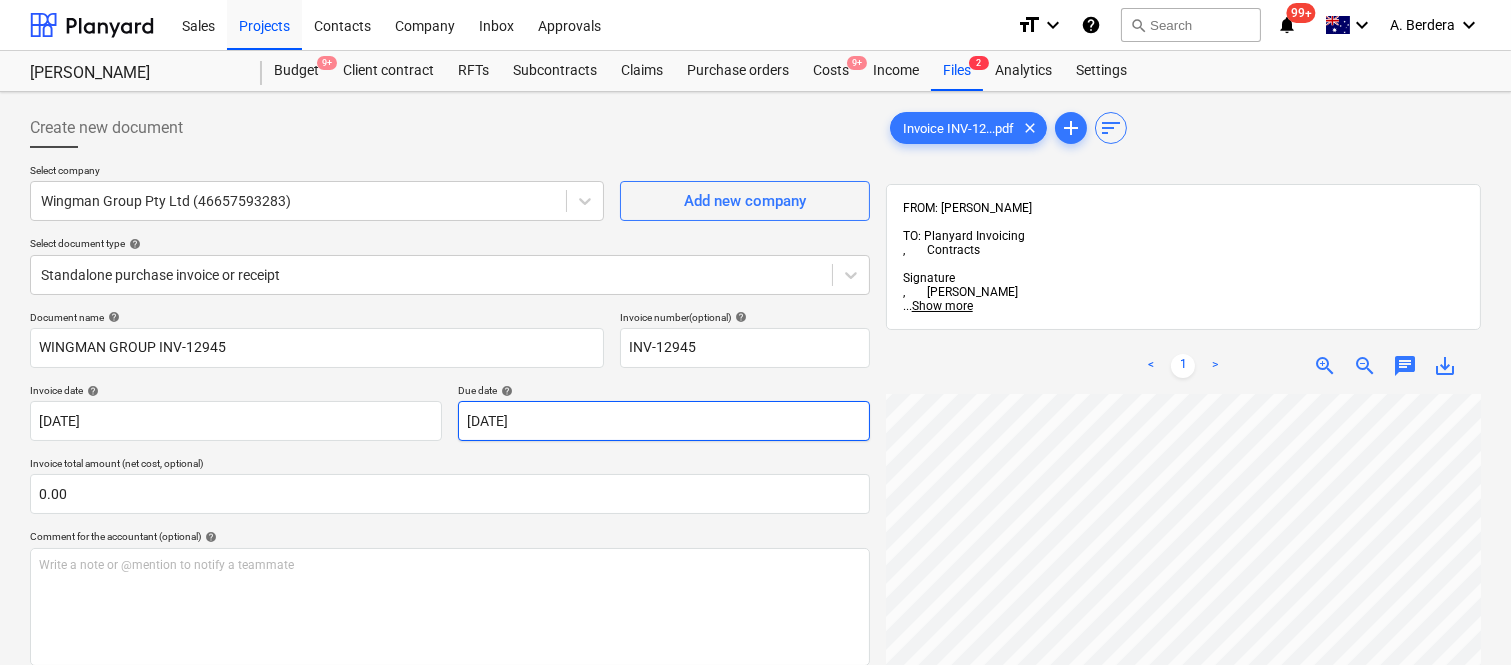 click on "Sales Projects Contacts Company Inbox Approvals format_size keyboard_arrow_down help search Search notifications 99+ keyboard_arrow_down A. Berdera keyboard_arrow_down Della Rosa Budget 9+ Client contract RFTs Subcontracts Claims Purchase orders Costs 9+ Income Files 2 Analytics Settings Create new document Select company Wingman Group Pty Ltd (46657593283)  Add new company Select document type help Standalone purchase invoice or receipt Document name help WINGMAN GROUP INV-12945 Invoice number  (optional) help INV-12945 Invoice date help 27 Jul 2025 27.07.2025 Press the down arrow key to interact with the calendar and
select a date. Press the question mark key to get the keyboard shortcuts for changing dates. Due date help 27 Jul 2025 27.07.2025 Press the down arrow key to interact with the calendar and
select a date. Press the question mark key to get the keyboard shortcuts for changing dates. Invoice total amount (net cost, optional) 0.00 Comment for the accountant (optional) help ﻿ Clear Save" at bounding box center (755, 332) 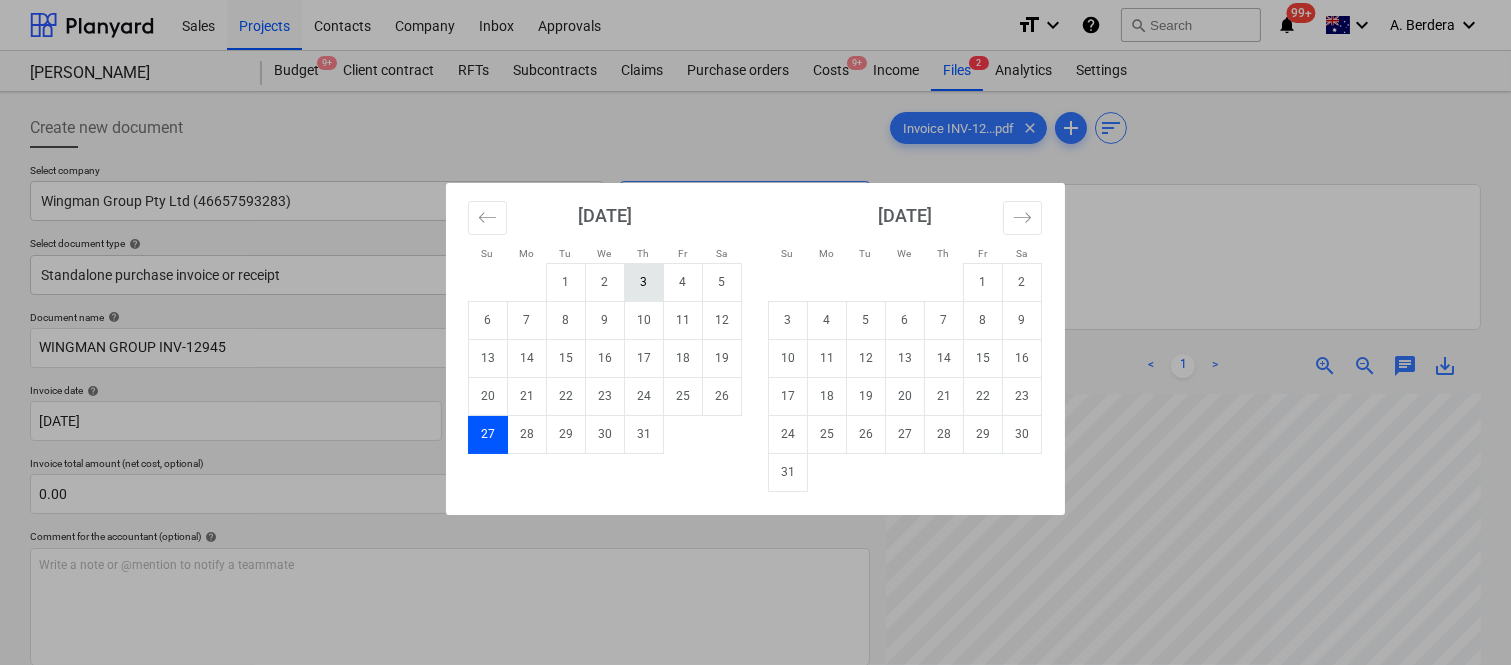 click on "3" at bounding box center (644, 282) 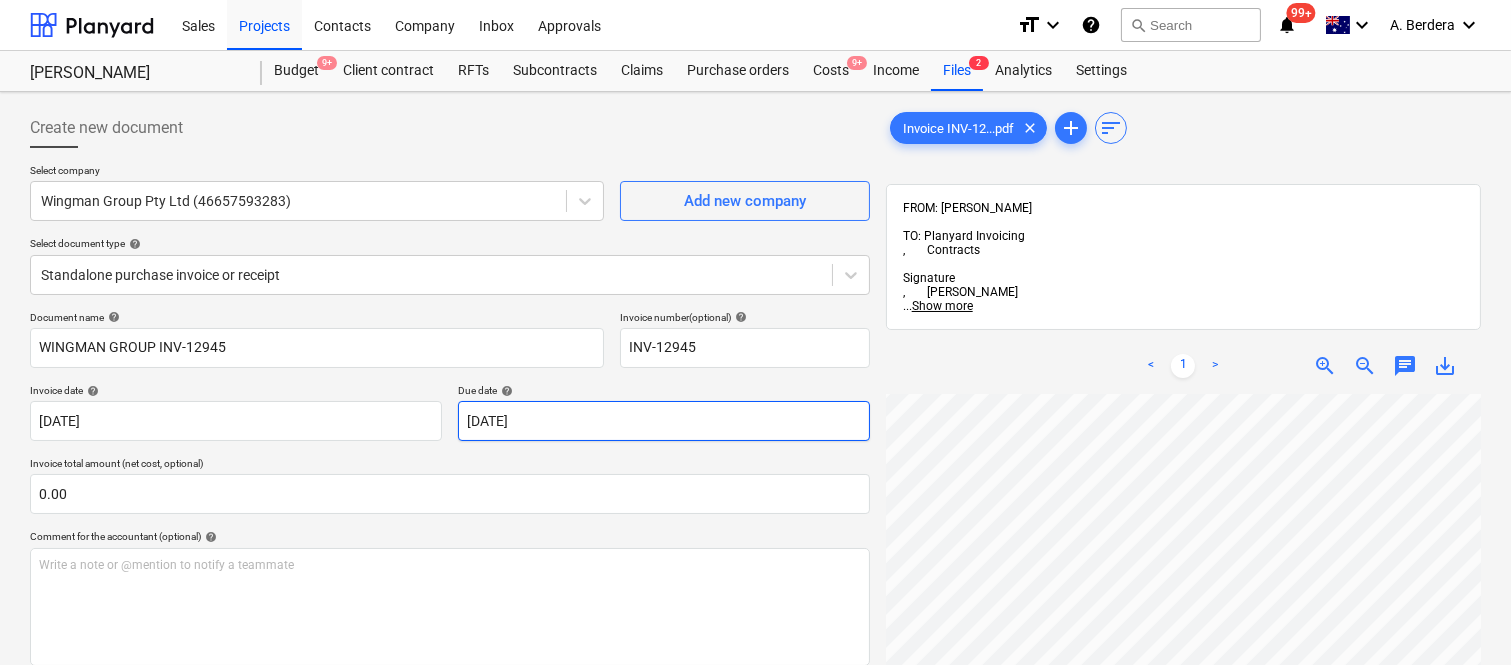 scroll, scrollTop: 300, scrollLeft: 0, axis: vertical 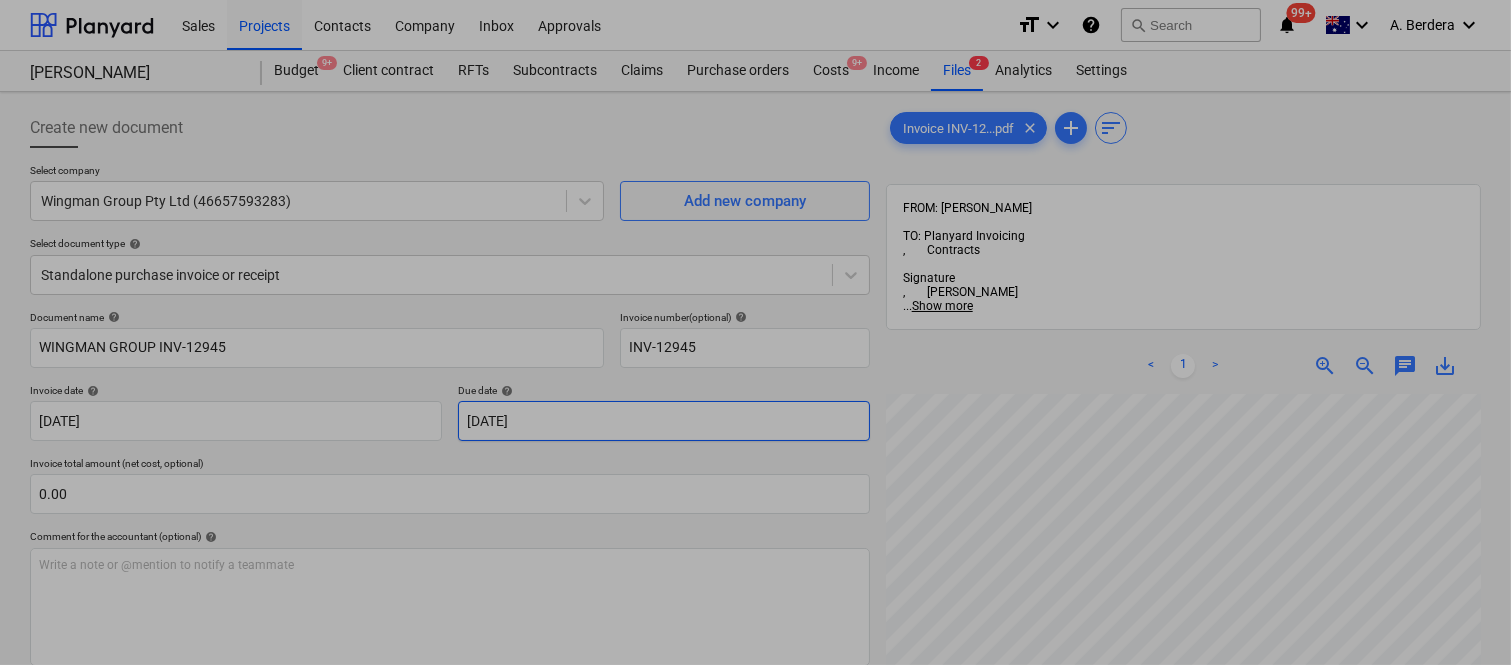 click on "Sales Projects Contacts Company Inbox Approvals format_size keyboard_arrow_down help search Search notifications 99+ keyboard_arrow_down A. Berdera keyboard_arrow_down Della Rosa Budget 9+ Client contract RFTs Subcontracts Claims Purchase orders Costs 9+ Income Files 2 Analytics Settings Create new document Select company Wingman Group Pty Ltd (46657593283)  Add new company Select document type help Standalone purchase invoice or receipt Document name help WINGMAN GROUP INV-12945 Invoice number  (optional) help INV-12945 Invoice date help 27 Jul 2025 27.07.2025 Press the down arrow key to interact with the calendar and
select a date. Press the question mark key to get the keyboard shortcuts for changing dates. Due date help 03 Jul 2025 03.07.2025 Press the down arrow key to interact with the calendar and
select a date. Press the question mark key to get the keyboard shortcuts for changing dates. Invoice total amount (net cost, optional) 0.00 Comment for the accountant (optional) help ﻿ Clear Save" at bounding box center [755, 332] 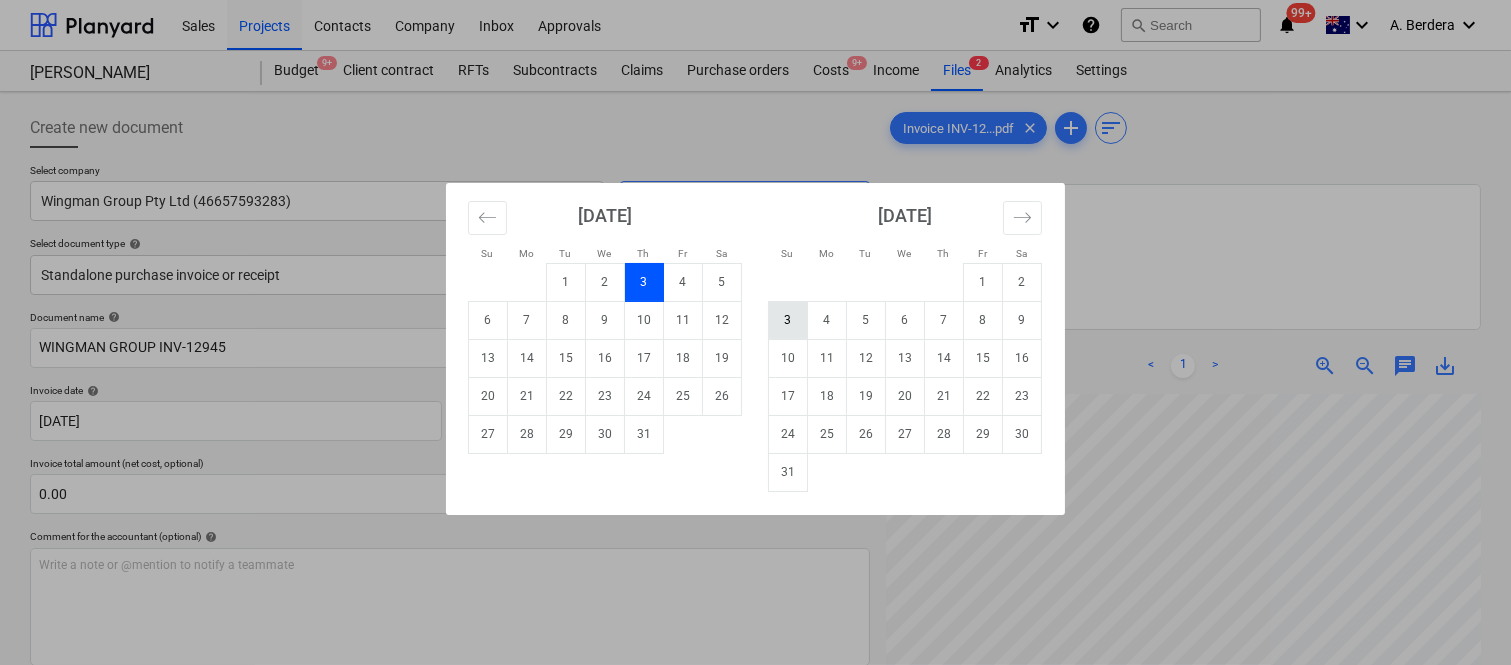 click on "3" at bounding box center (788, 320) 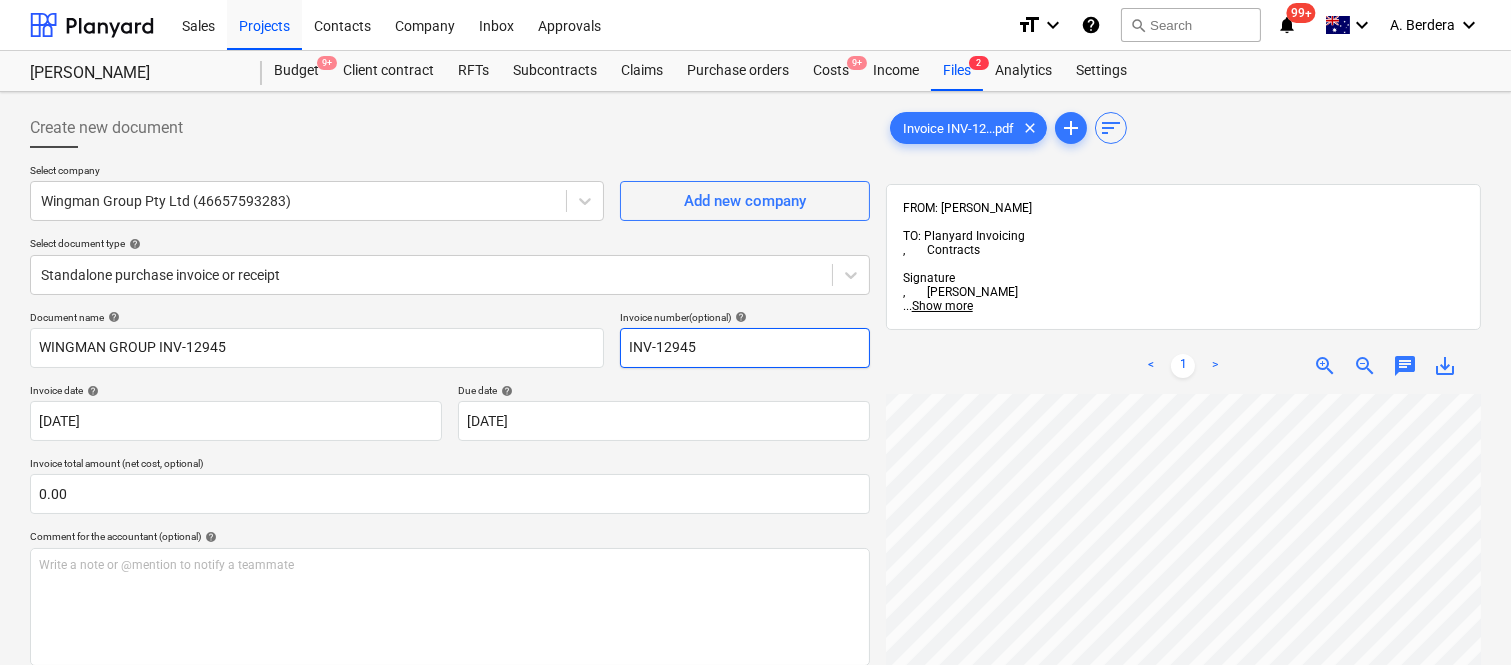 scroll, scrollTop: 456, scrollLeft: 158, axis: both 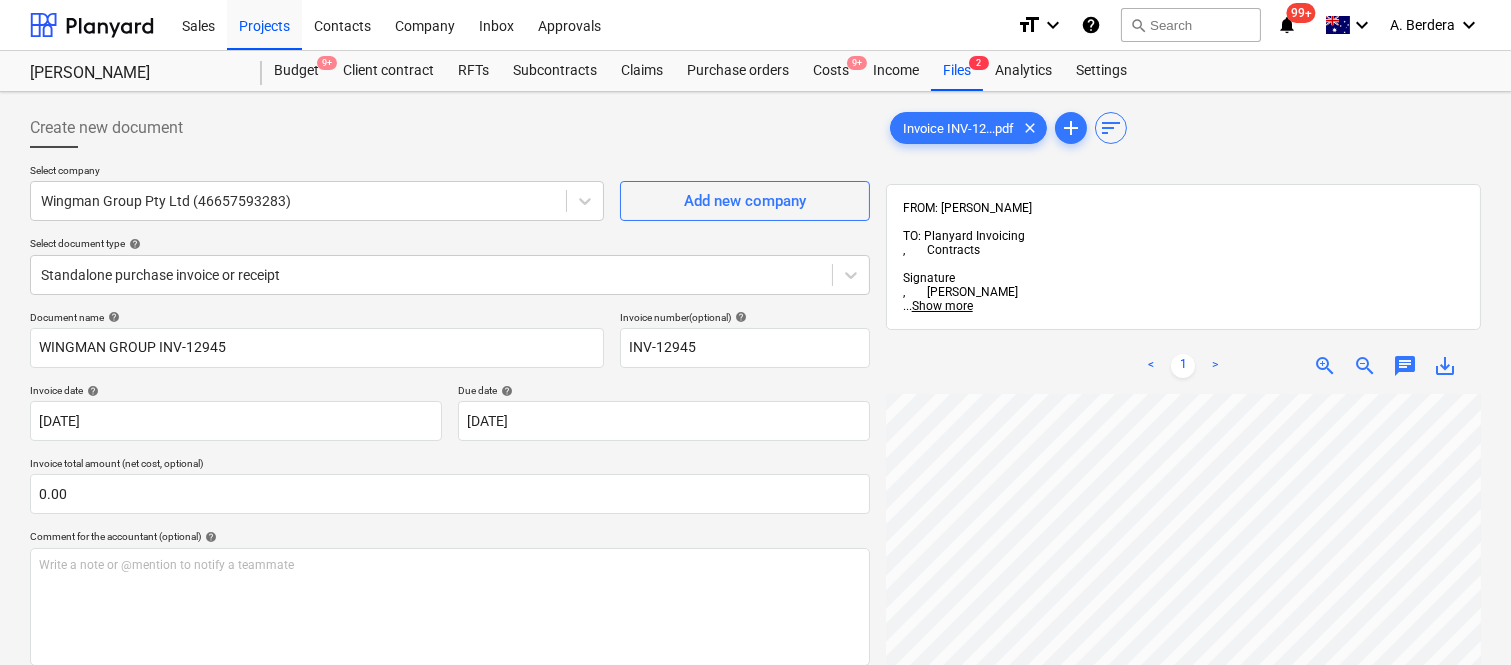 drag, startPoint x: 1510, startPoint y: 417, endPoint x: 1516, endPoint y: 463, distance: 46.389652 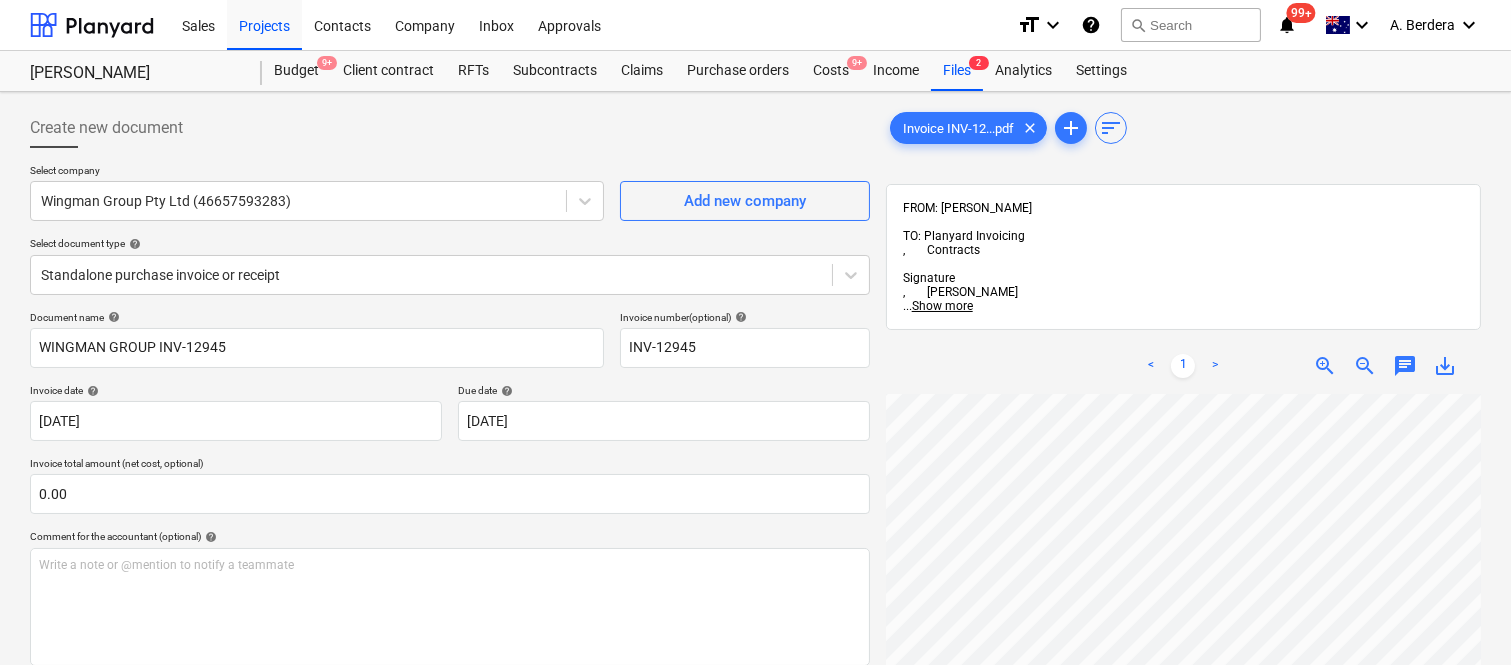 scroll, scrollTop: 456, scrollLeft: 158, axis: both 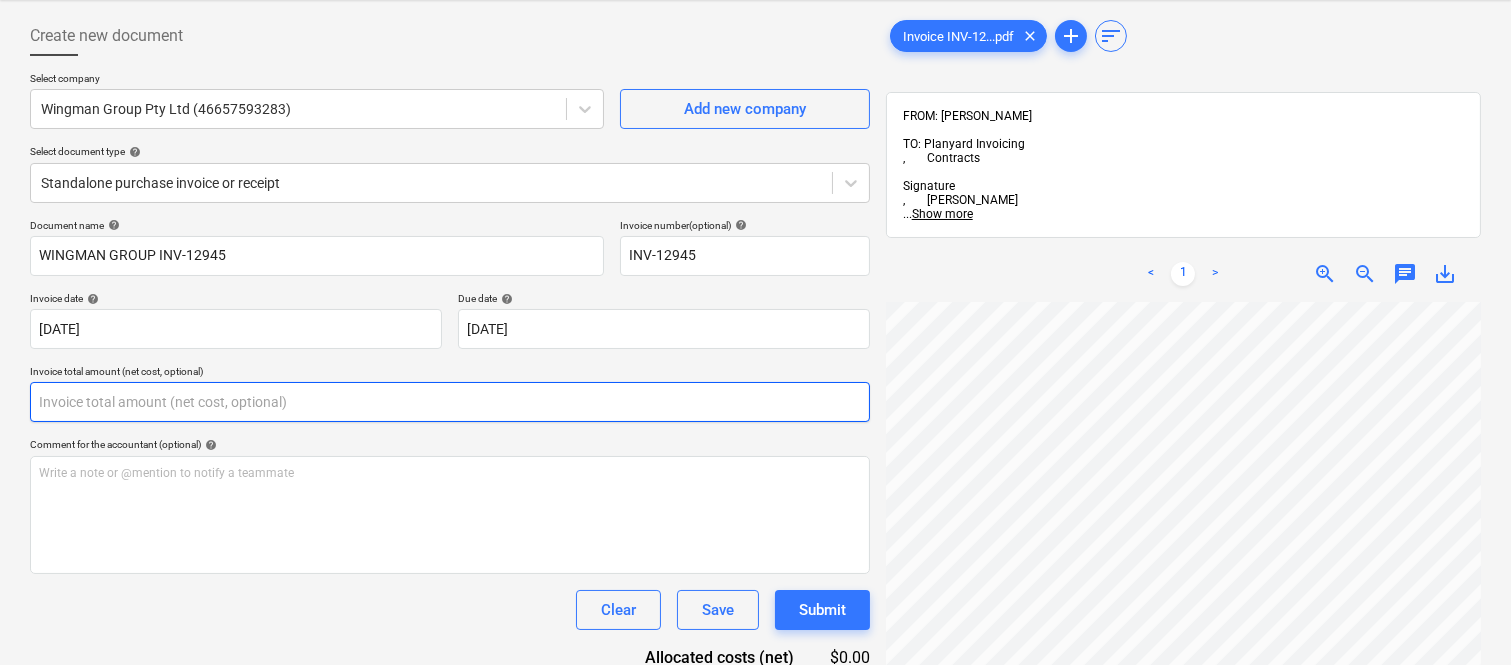 click at bounding box center [450, 402] 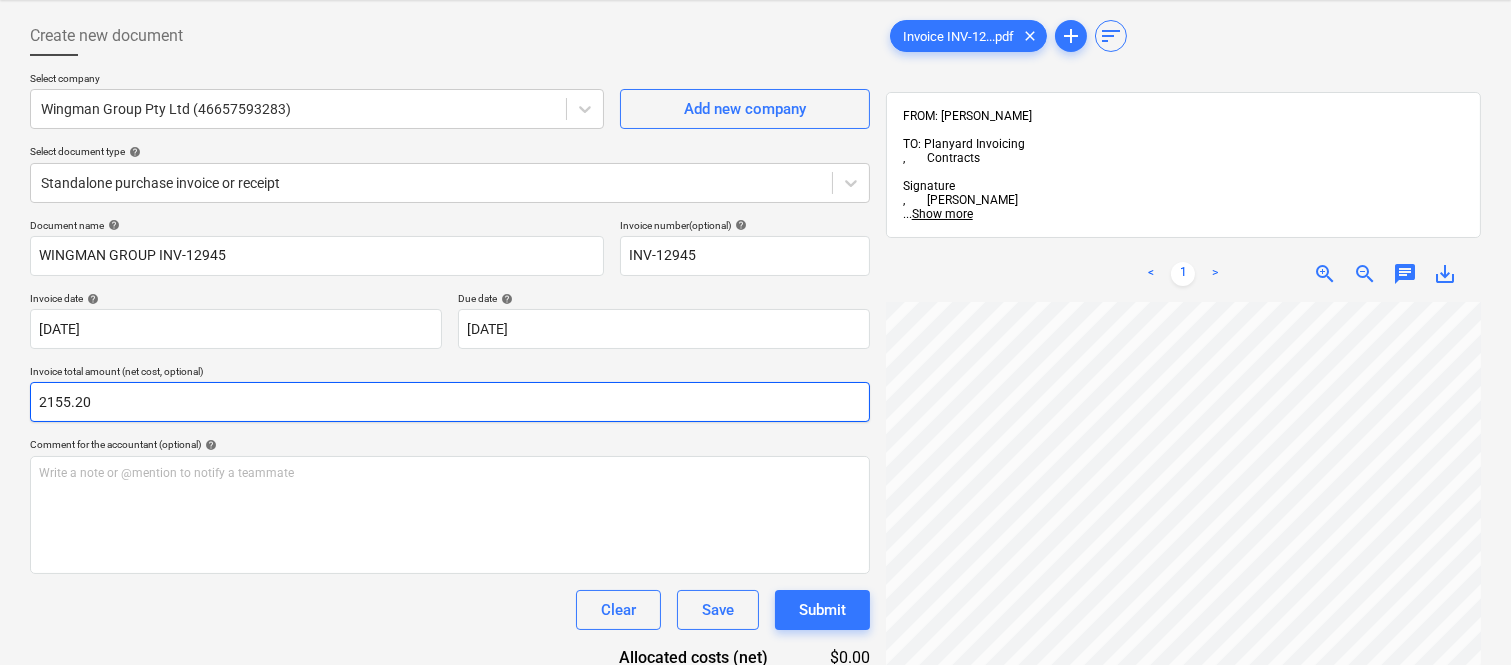 type on "2155.2" 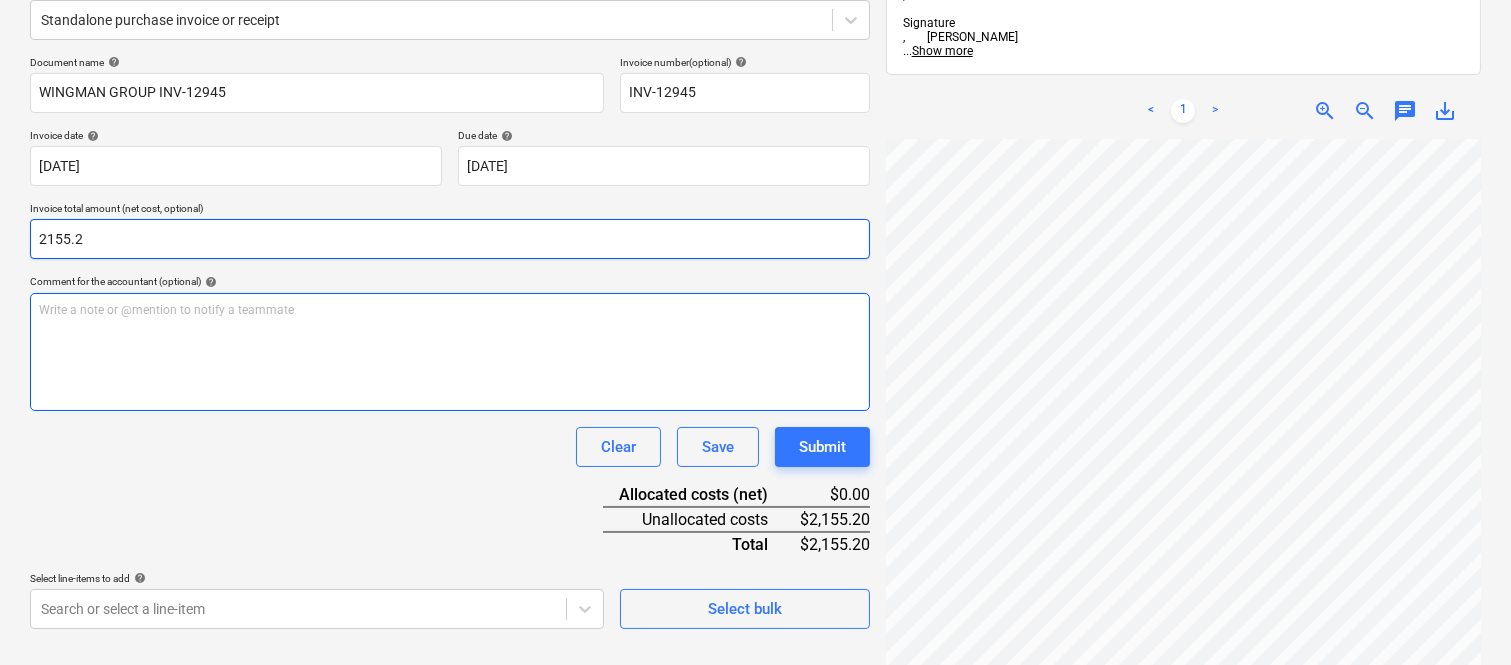 scroll, scrollTop: 285, scrollLeft: 0, axis: vertical 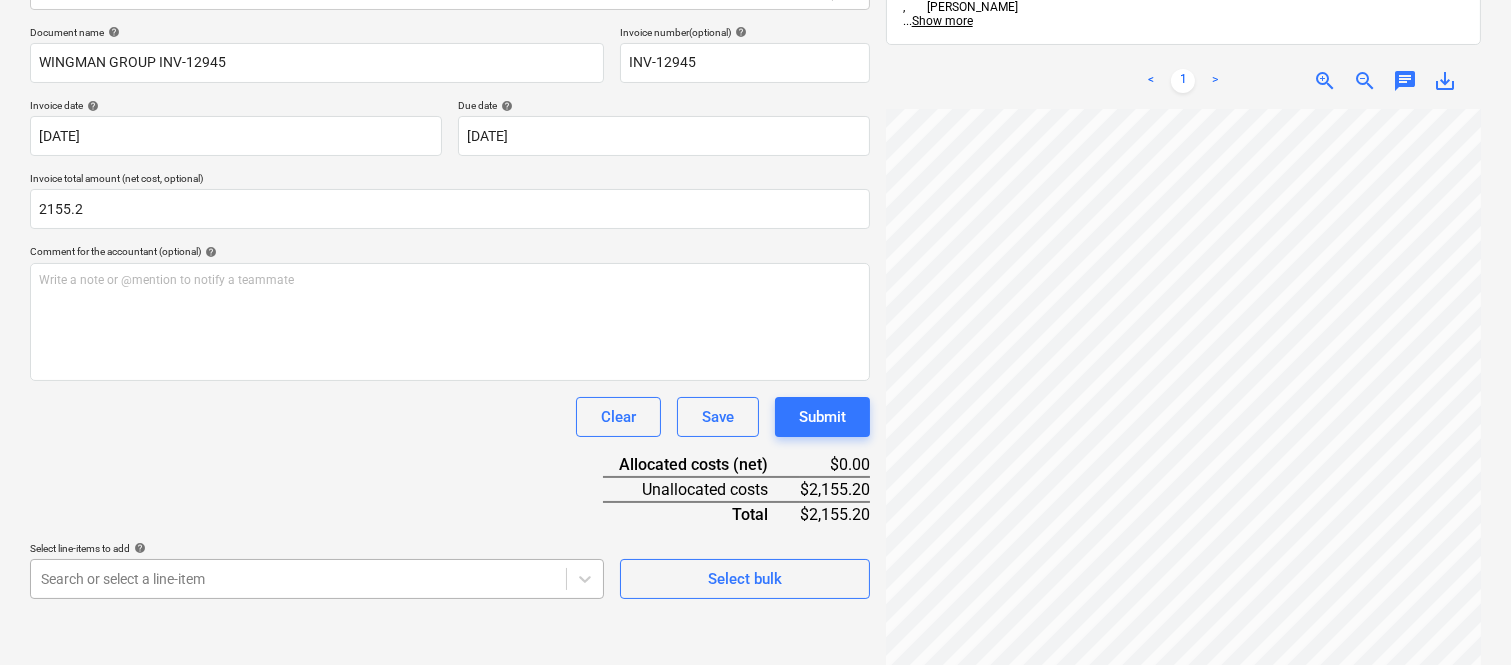 click on "Sales Projects Contacts Company Inbox Approvals format_size keyboard_arrow_down help search Search notifications 99+ keyboard_arrow_down A. Berdera keyboard_arrow_down Della Rosa Budget 9+ Client contract RFTs Subcontracts Claims Purchase orders Costs 9+ Income Files 2 Analytics Settings Create new document Select company Wingman Group Pty Ltd (46657593283)  Add new company Select document type help Standalone purchase invoice or receipt Document name help WINGMAN GROUP INV-12945 Invoice number  (optional) help INV-12945 Invoice date help 27 Jul 2025 27.07.2025 Press the down arrow key to interact with the calendar and
select a date. Press the question mark key to get the keyboard shortcuts for changing dates. Due date help 03 Aug 2025 03.08.2025 Press the down arrow key to interact with the calendar and
select a date. Press the question mark key to get the keyboard shortcuts for changing dates. Invoice total amount (net cost, optional) 2155.2 Comment for the accountant (optional) help ﻿ Clear add" at bounding box center [755, 47] 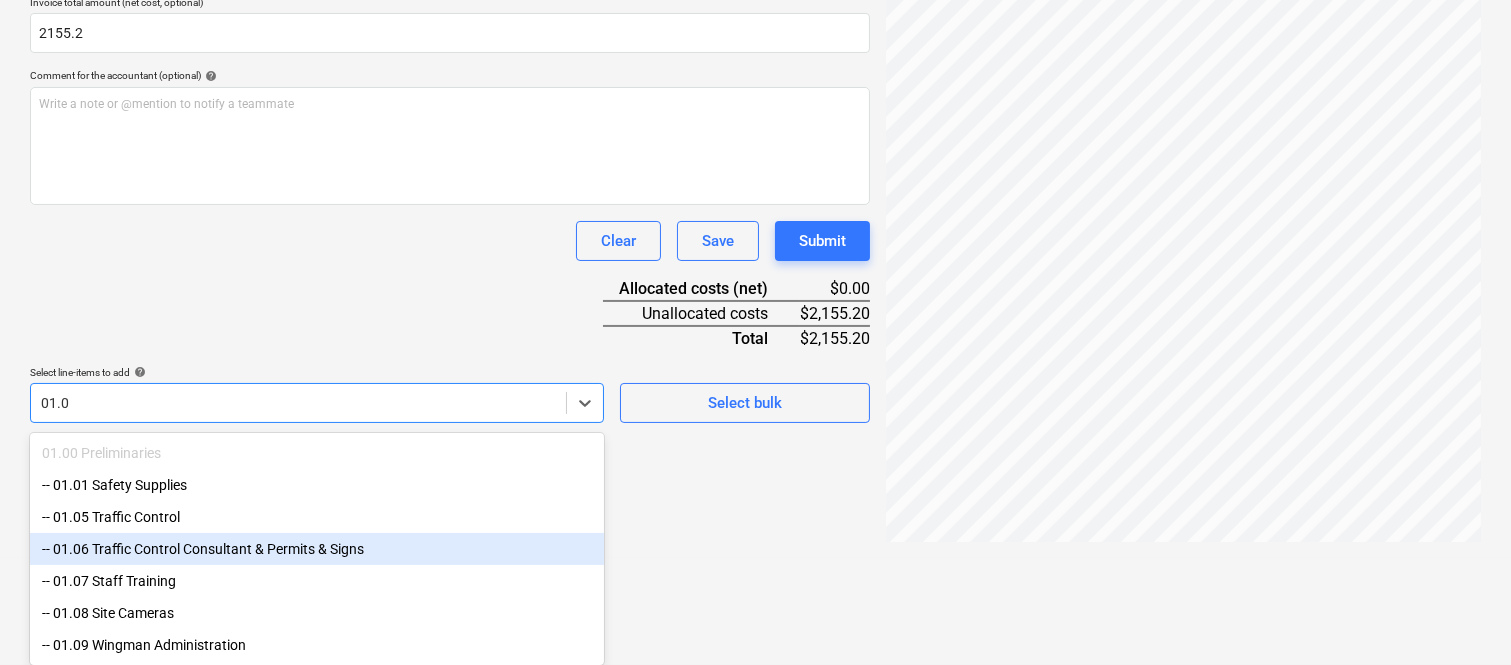 type on "01.09" 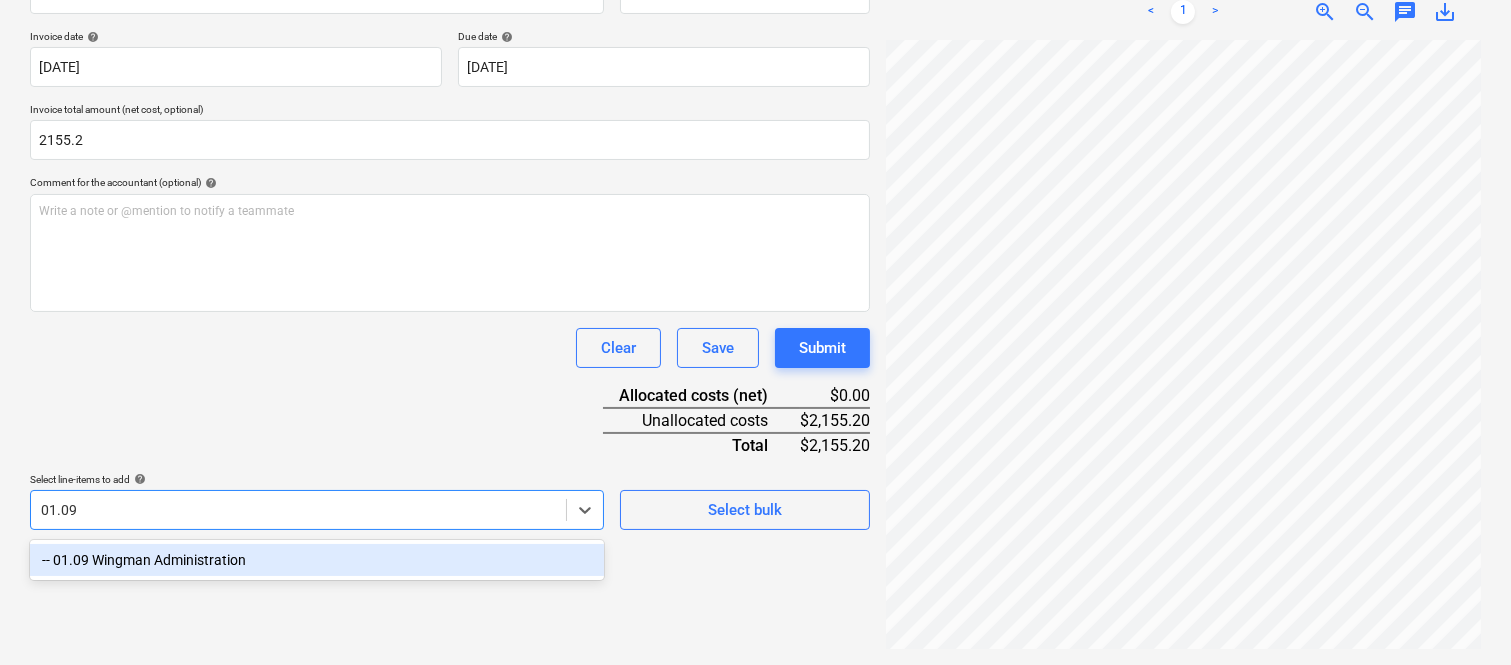 scroll, scrollTop: 285, scrollLeft: 0, axis: vertical 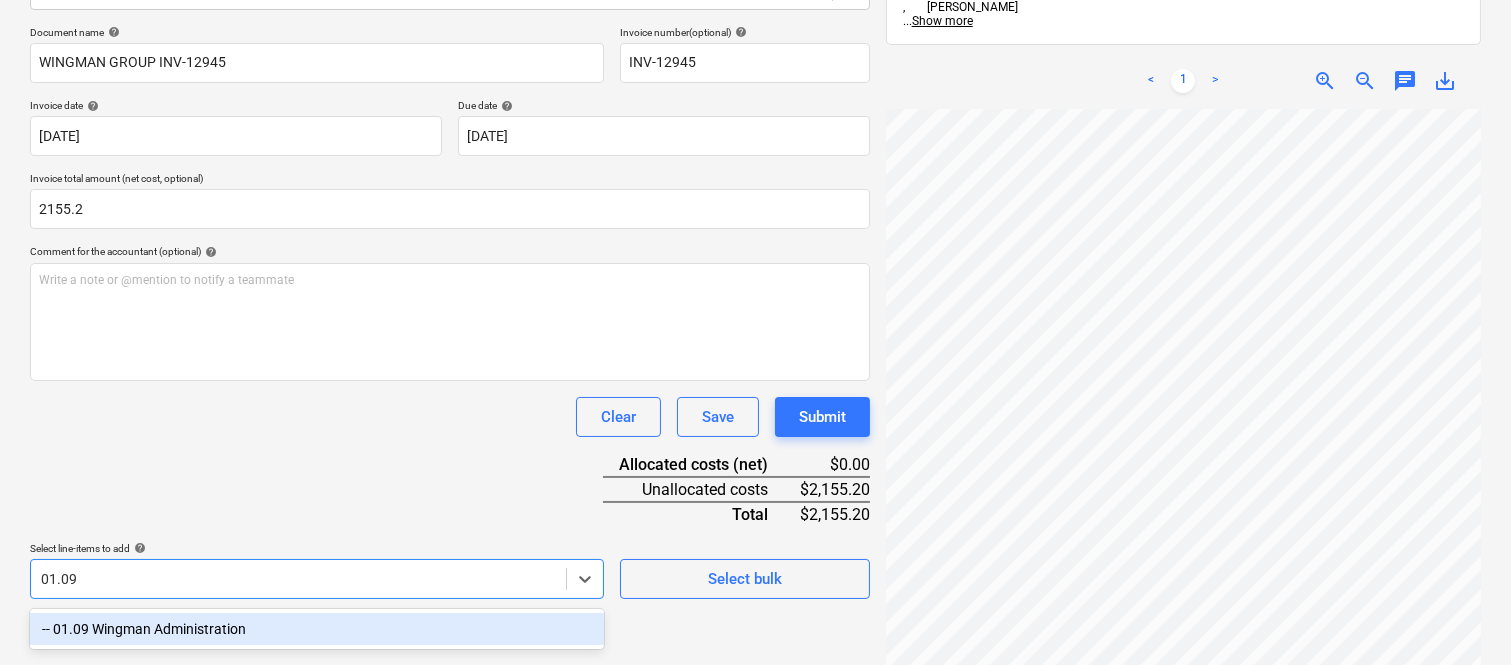 click on "--  01.09 Wingman Administration" at bounding box center [317, 629] 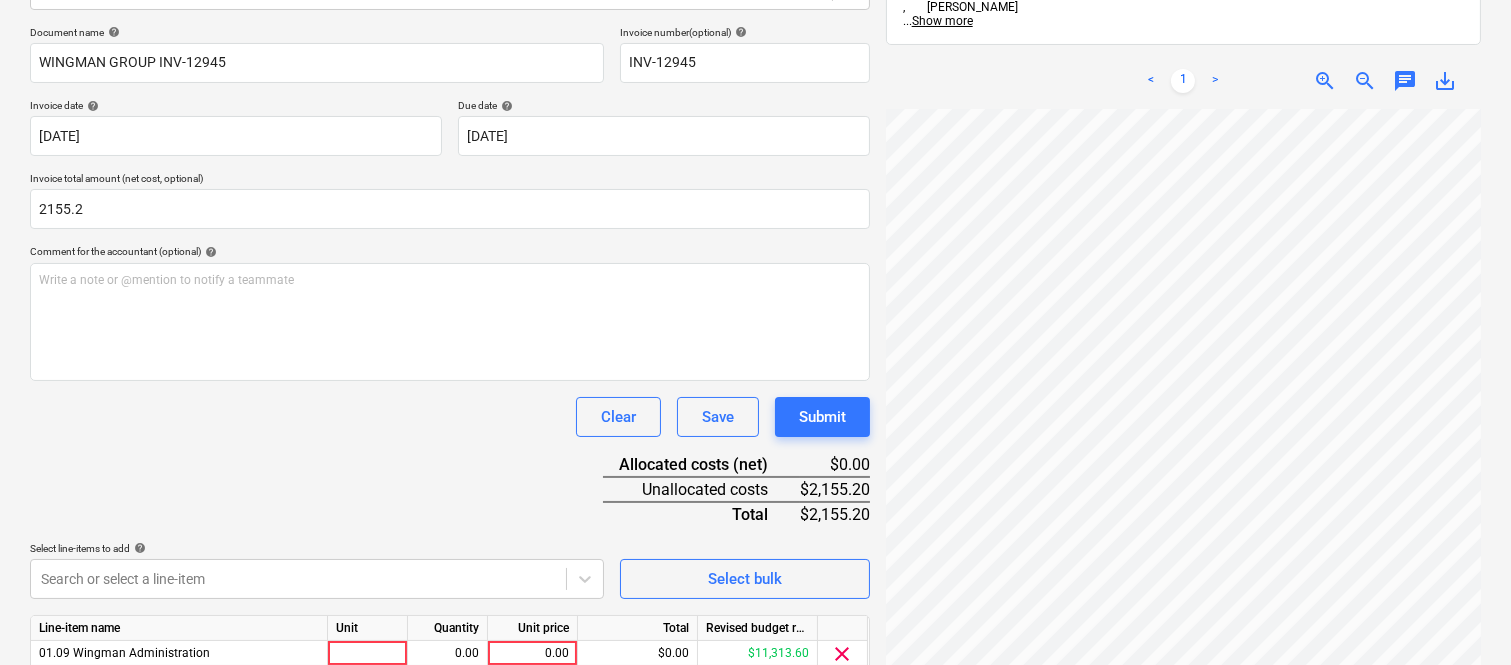 click on "Document name help WINGMAN GROUP INV-12945 Invoice number  (optional) help INV-12945 Invoice date help 27 Jul 2025 27.07.2025 Press the down arrow key to interact with the calendar and
select a date. Press the question mark key to get the keyboard shortcuts for changing dates. Due date help 03 Aug 2025 03.08.2025 Press the down arrow key to interact with the calendar and
select a date. Press the question mark key to get the keyboard shortcuts for changing dates. Invoice total amount (net cost, optional) 2155.2 Comment for the accountant (optional) help Write a note or @mention to notify a teammate ﻿ Clear Save Submit Allocated costs (net) $0.00 Unallocated costs $2,155.20 Total $2,155.20 Select line-items to add help Search or select a line-item Select bulk Line-item name Unit Quantity Unit price Total Revised budget remaining 01.09 Wingman Administration 0.00 0.00 $0.00 $11,313.60 clear Clear Save Submit" at bounding box center [450, 378] 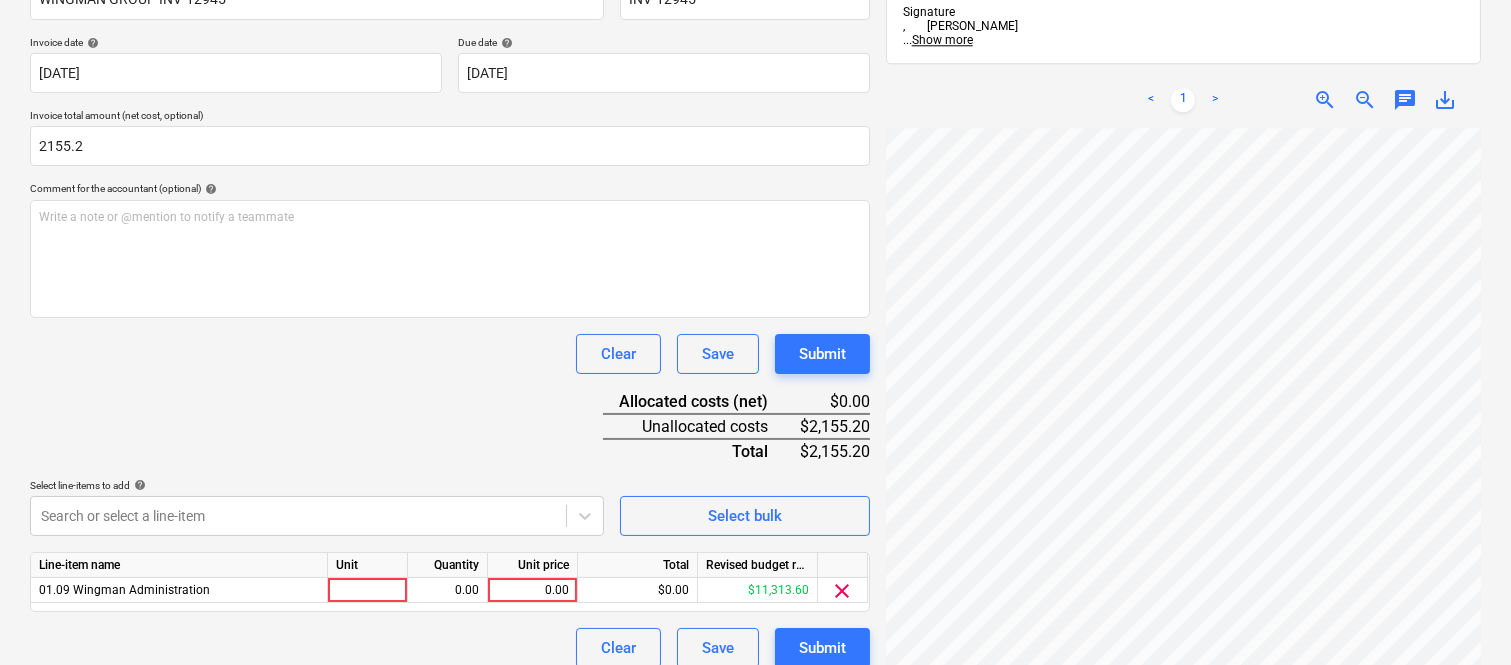 scroll, scrollTop: 367, scrollLeft: 0, axis: vertical 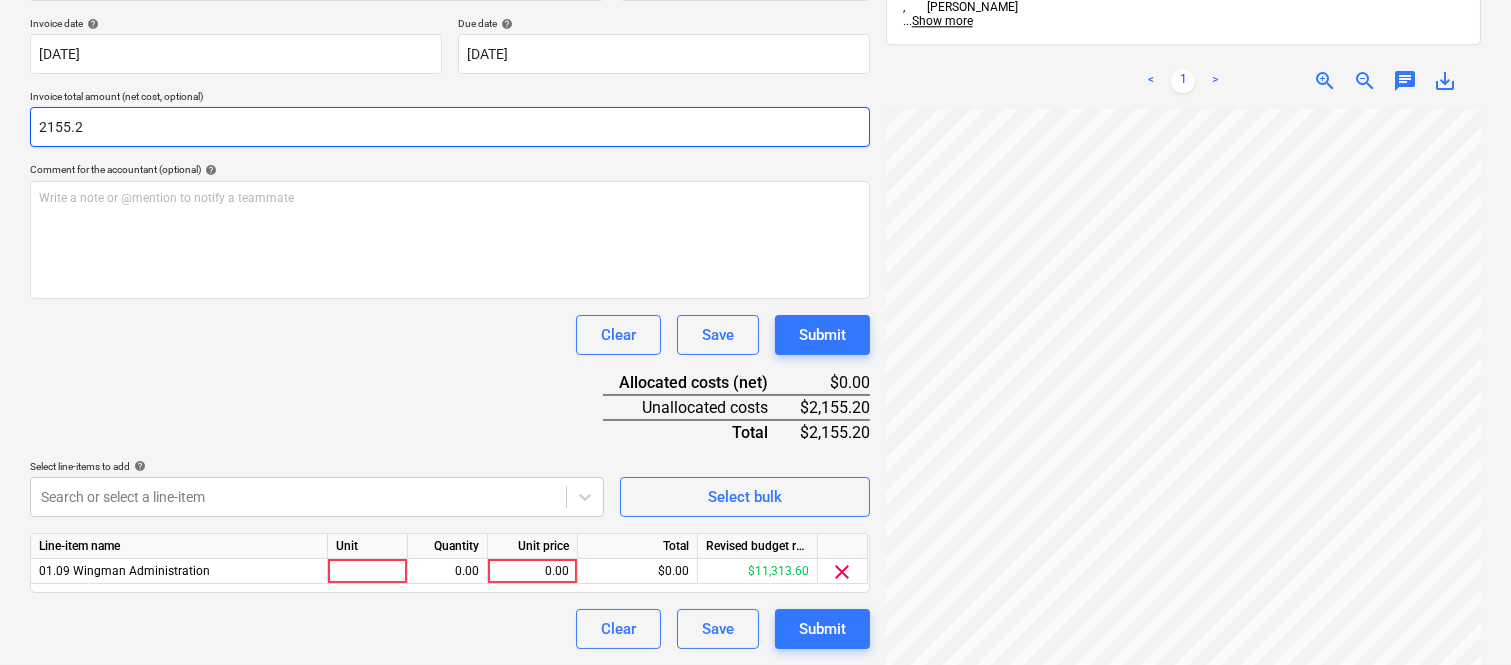 click on "2155.2" at bounding box center (450, 127) 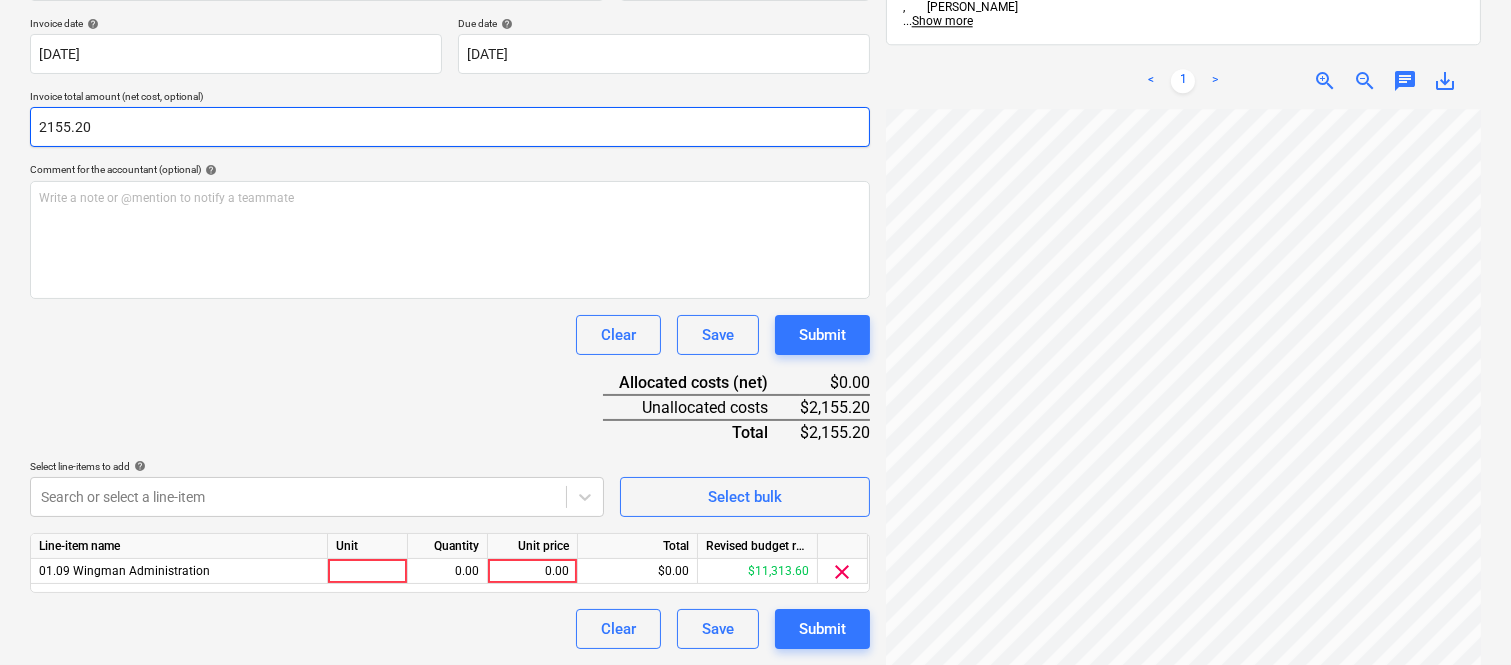 type on "2155.20" 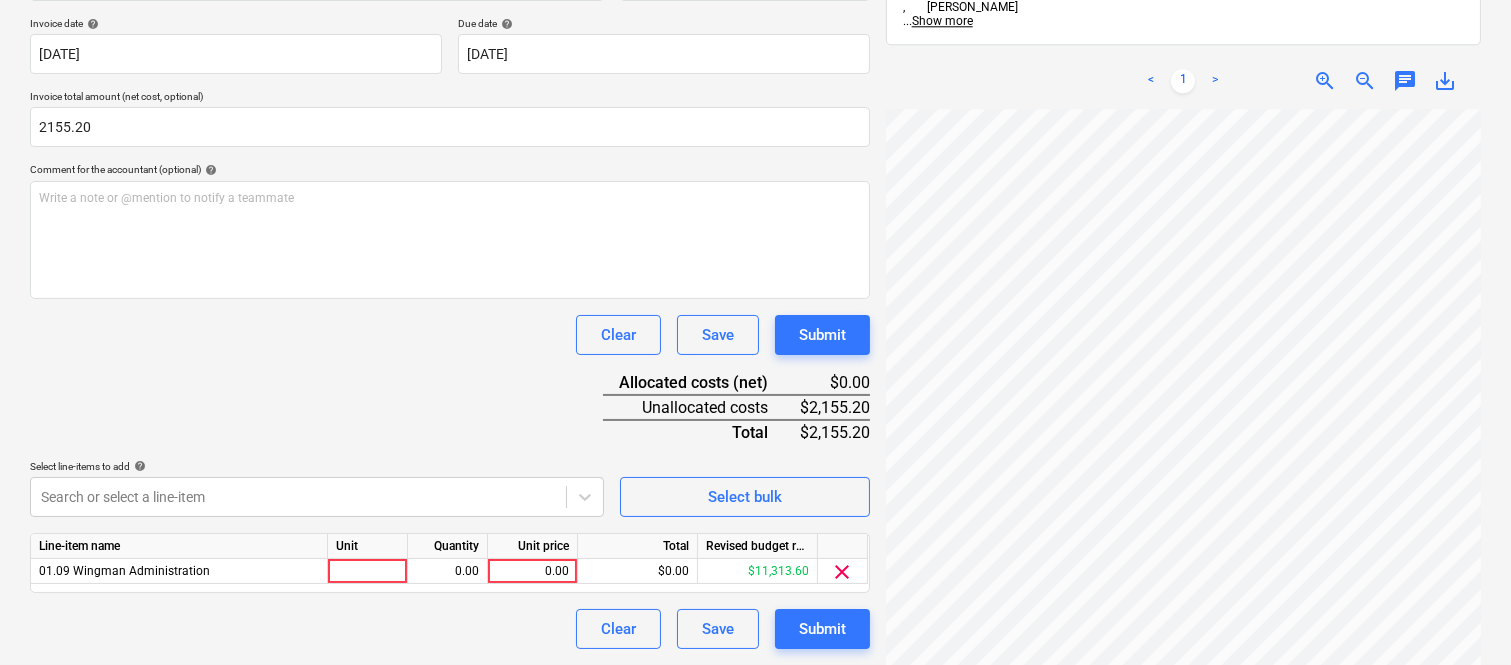 click on "Document name help WINGMAN GROUP INV-12945 Invoice number  (optional) help INV-12945 Invoice date help 27 Jul 2025 27.07.2025 Press the down arrow key to interact with the calendar and
select a date. Press the question mark key to get the keyboard shortcuts for changing dates. Due date help 03 Aug 2025 03.08.2025 Press the down arrow key to interact with the calendar and
select a date. Press the question mark key to get the keyboard shortcuts for changing dates. Invoice total amount (net cost, optional) 2155.20 Comment for the accountant (optional) help Write a note or @mention to notify a teammate ﻿ Clear Save Submit Allocated costs (net) $0.00 Unallocated costs $2,155.20 Total $2,155.20 Select line-items to add help Search or select a line-item Select bulk Line-item name Unit Quantity Unit price Total Revised budget remaining 01.09 Wingman Administration 0.00 0.00 $0.00 $11,313.60 clear Clear Save Submit" at bounding box center [450, 296] 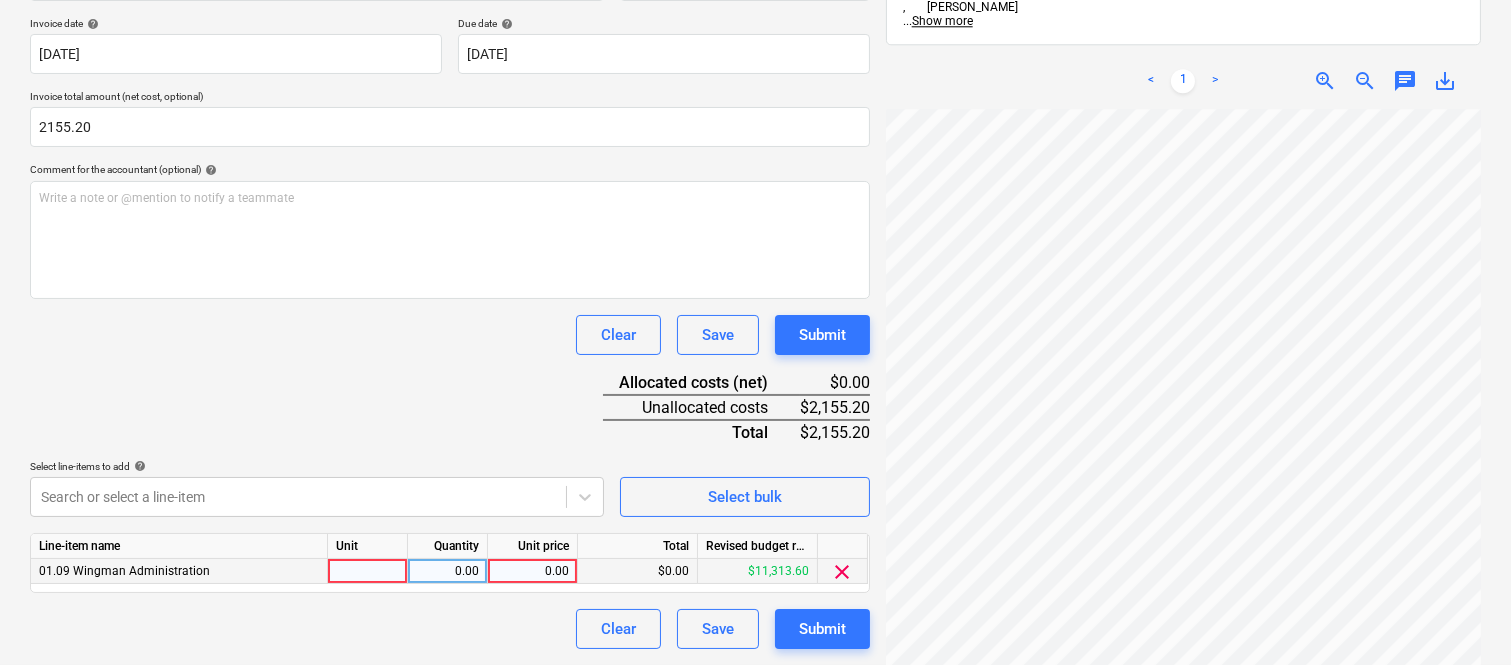 click at bounding box center (368, 571) 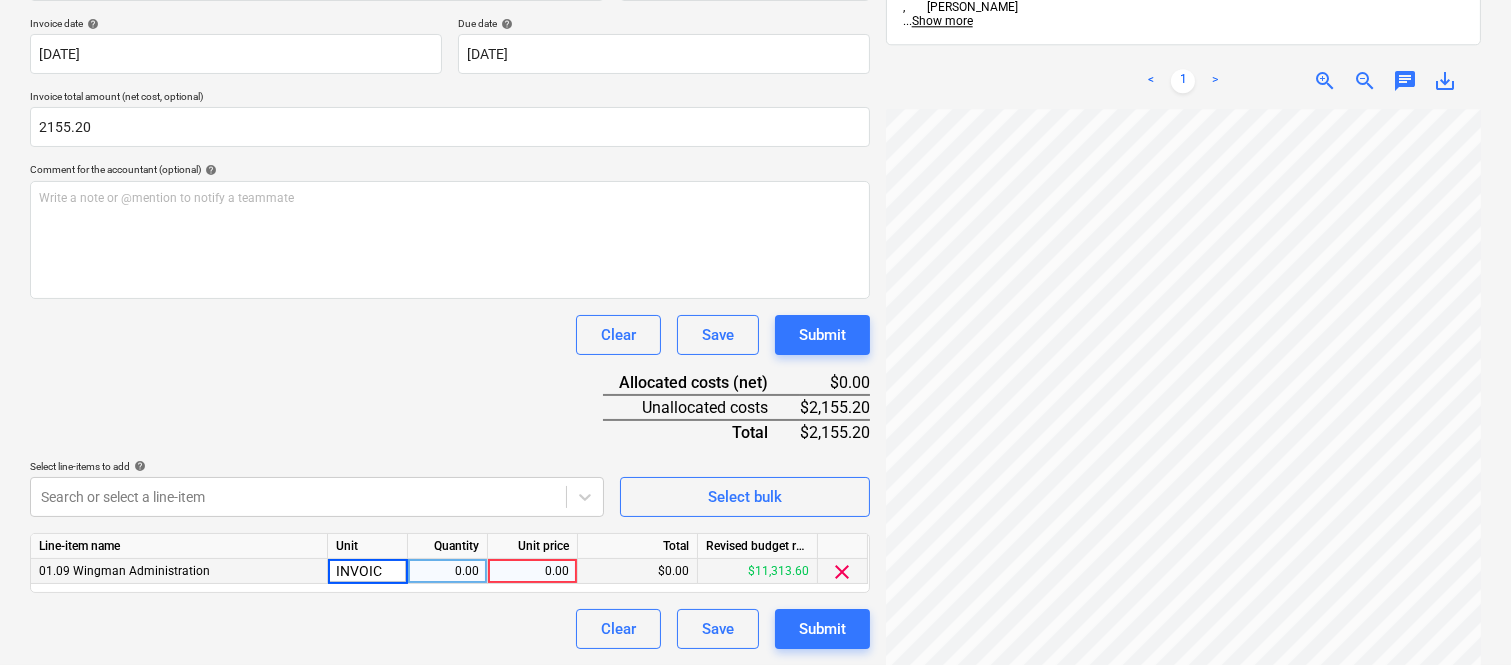 type on "INVOICE" 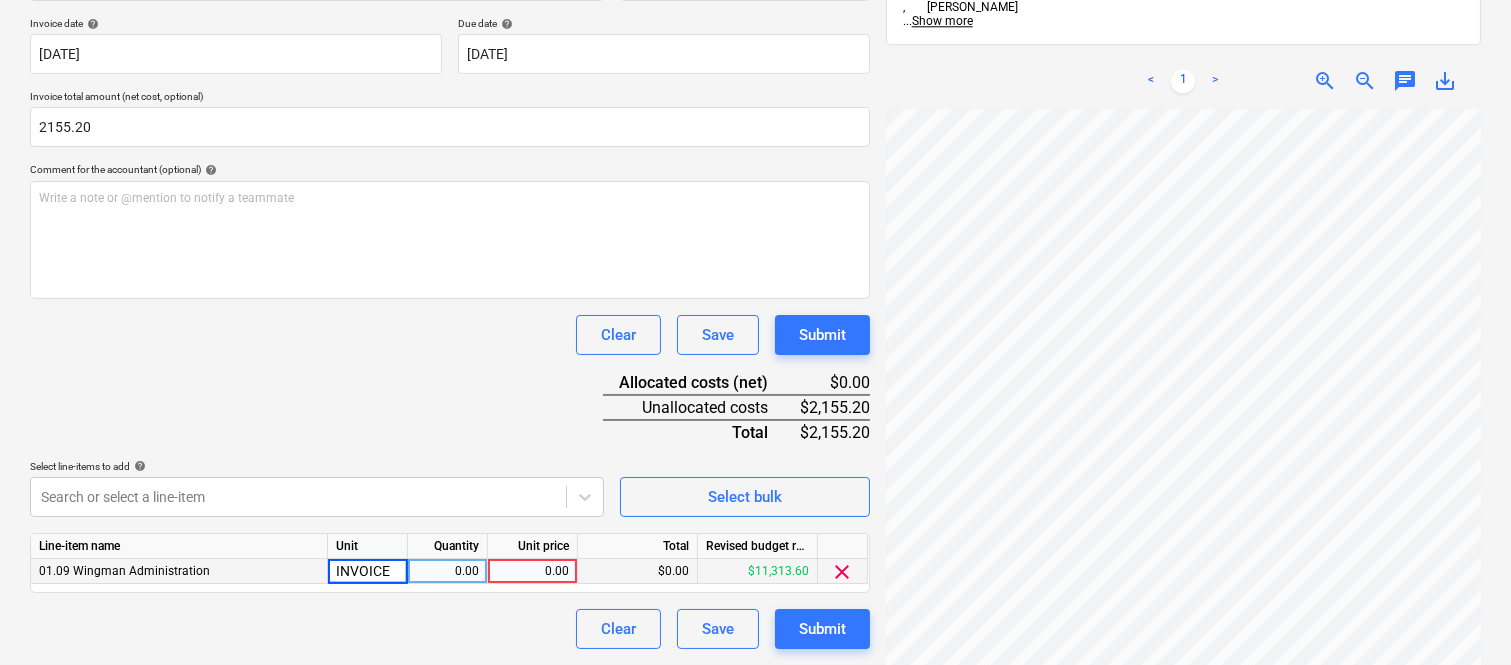 click on "0.00" at bounding box center (447, 571) 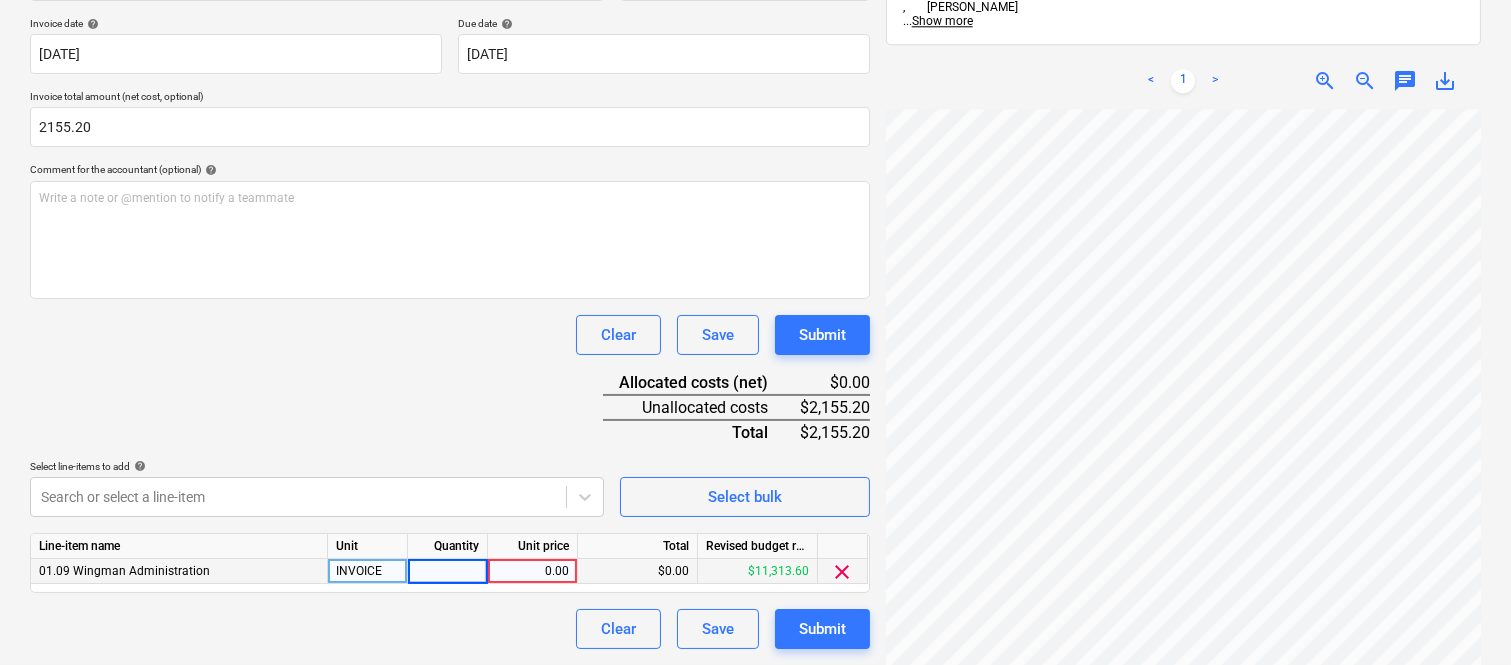 type on "1" 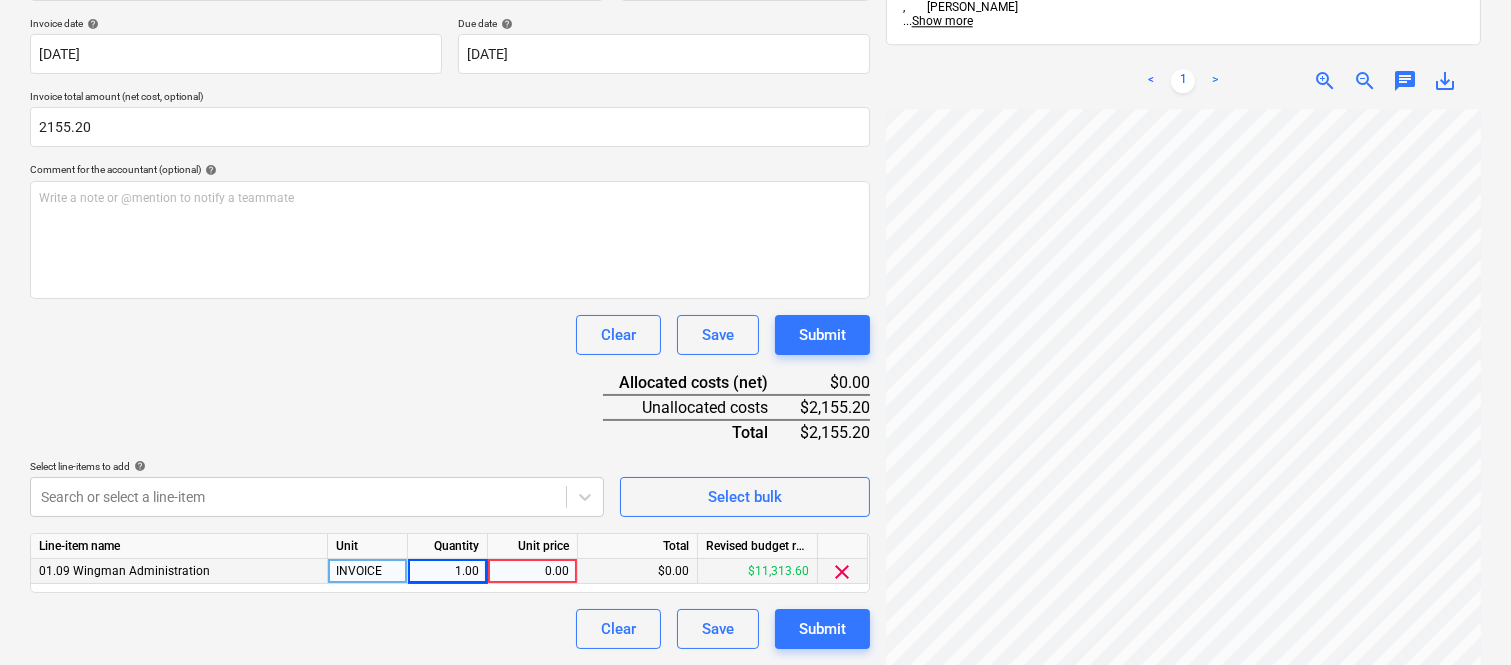 click on "0.00" at bounding box center [532, 571] 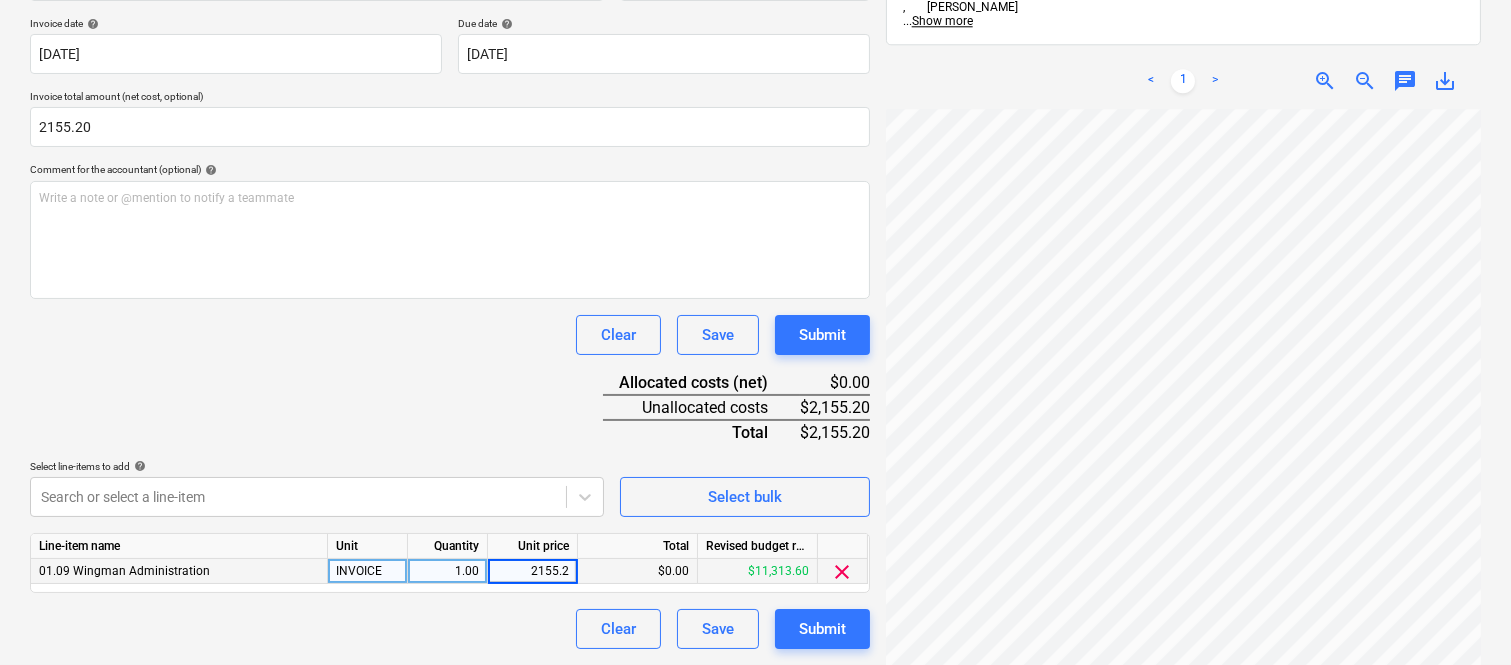 type on "2155.20" 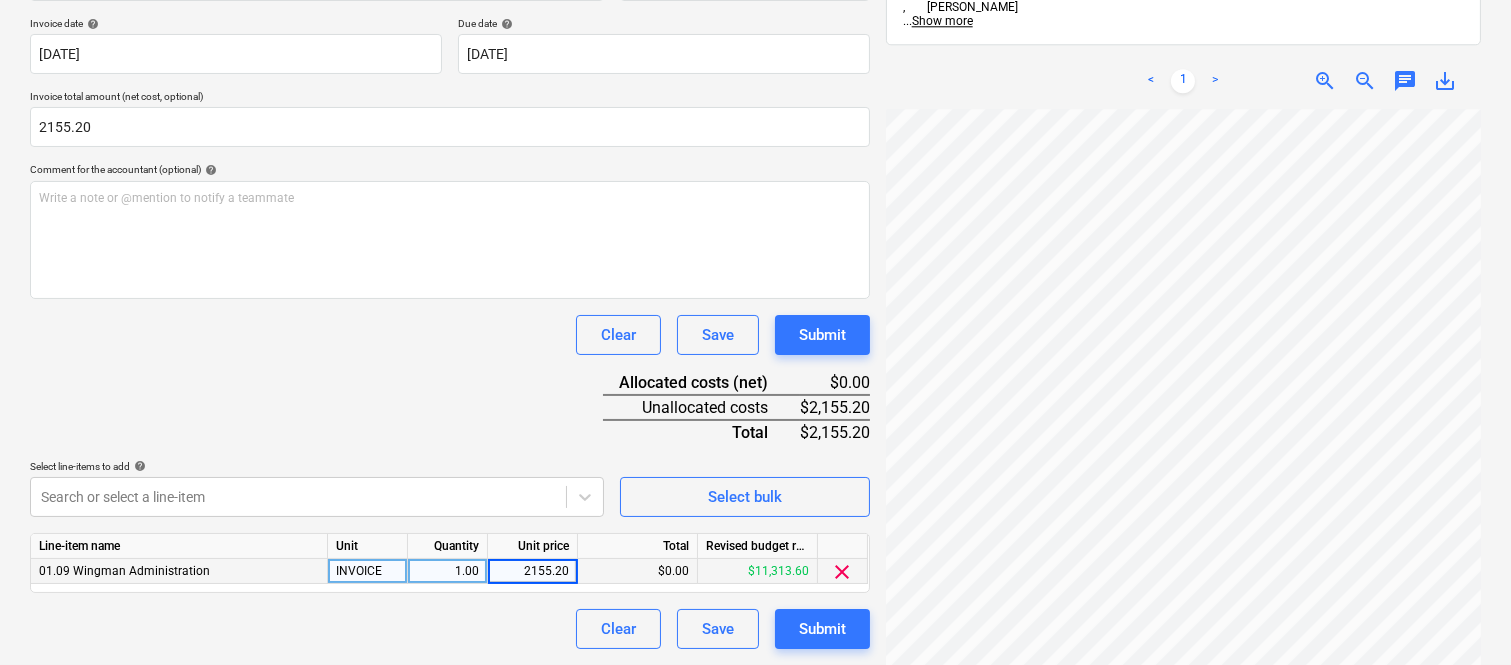 click on "Clear Save Submit" at bounding box center (450, 629) 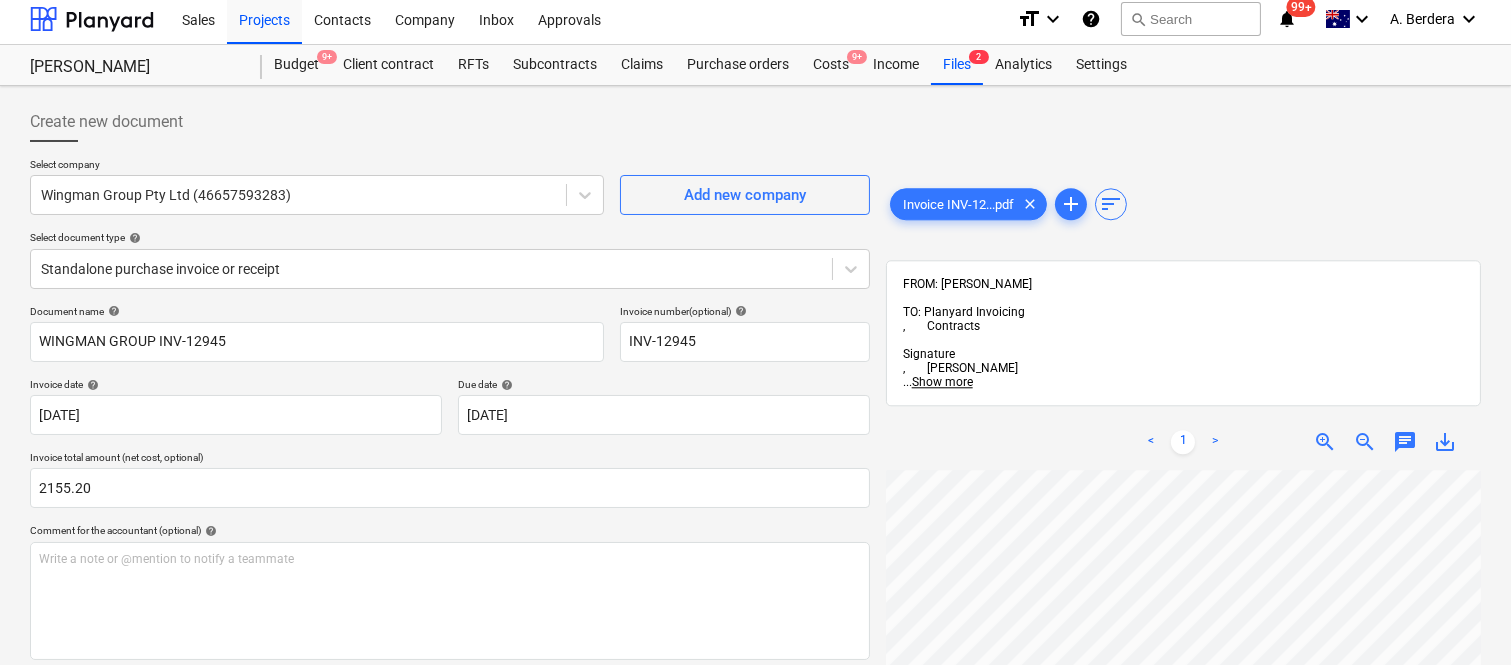 scroll, scrollTop: 0, scrollLeft: 0, axis: both 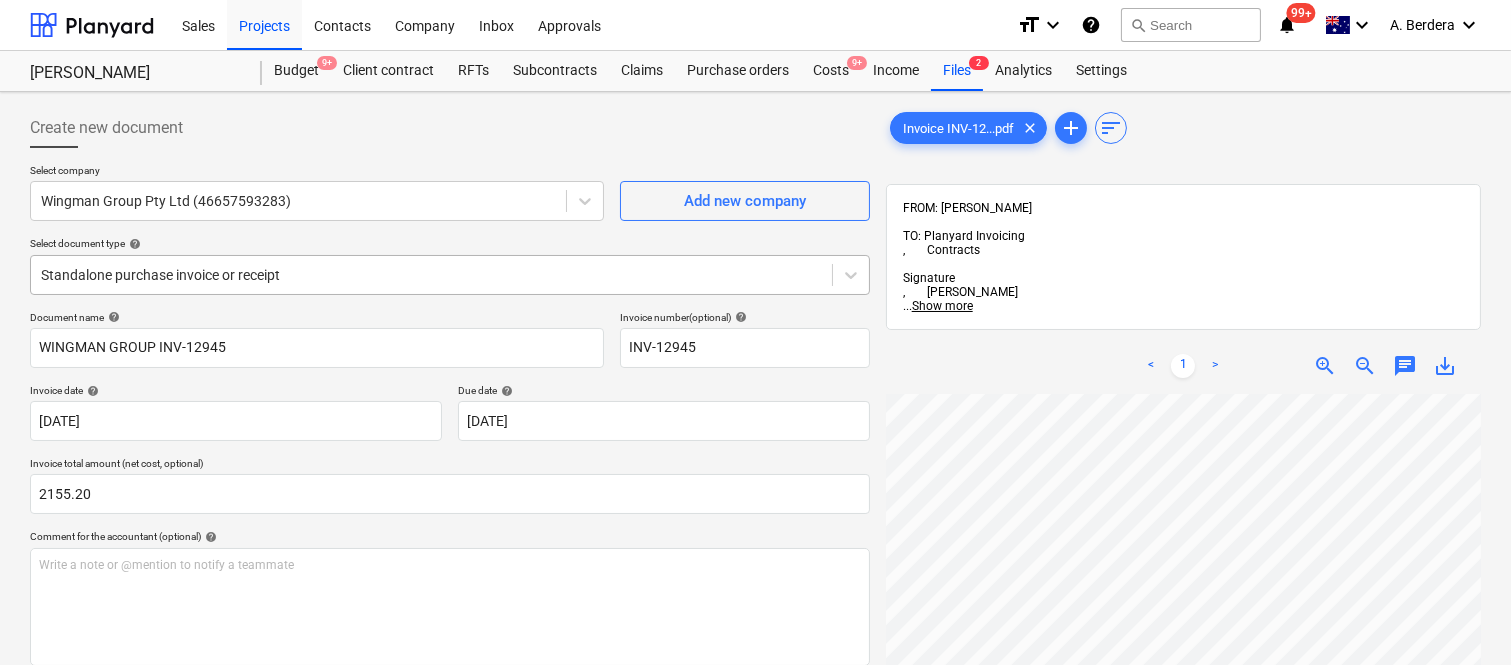 click at bounding box center [431, 275] 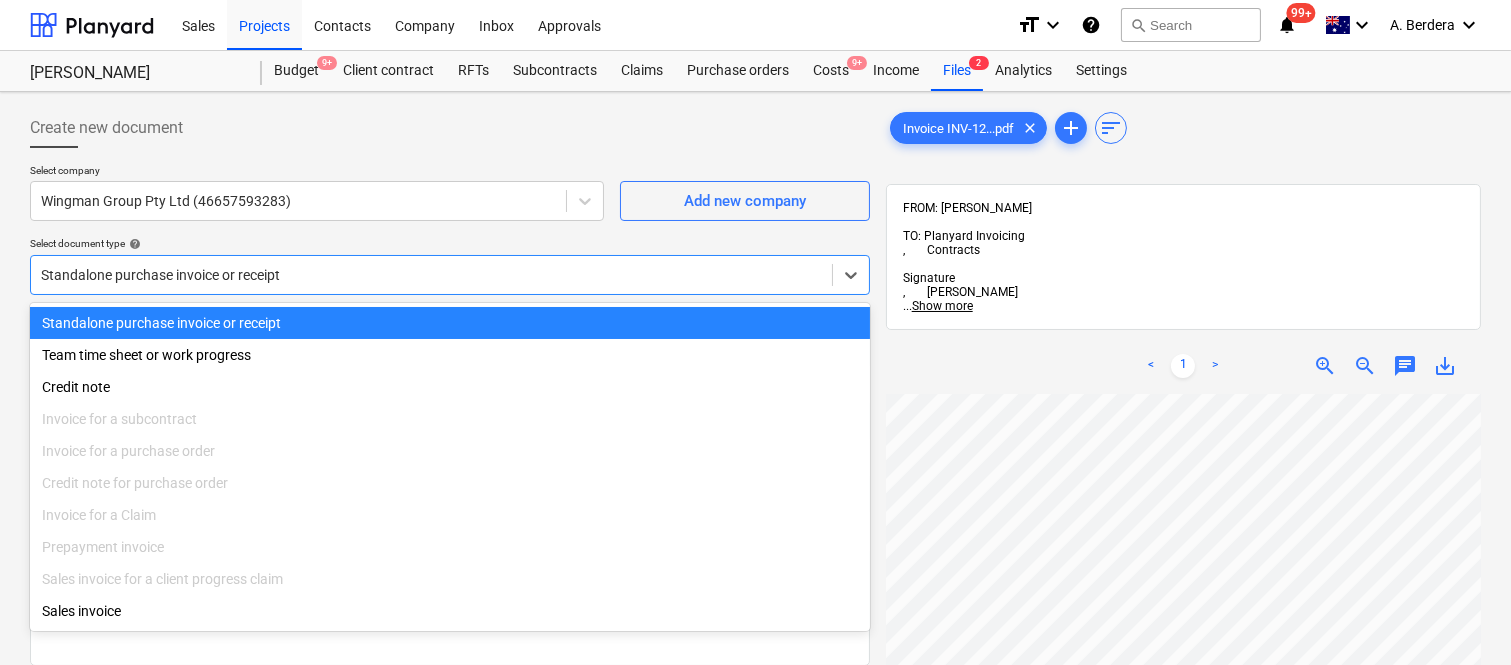 click on "Standalone purchase invoice or receipt" at bounding box center [450, 323] 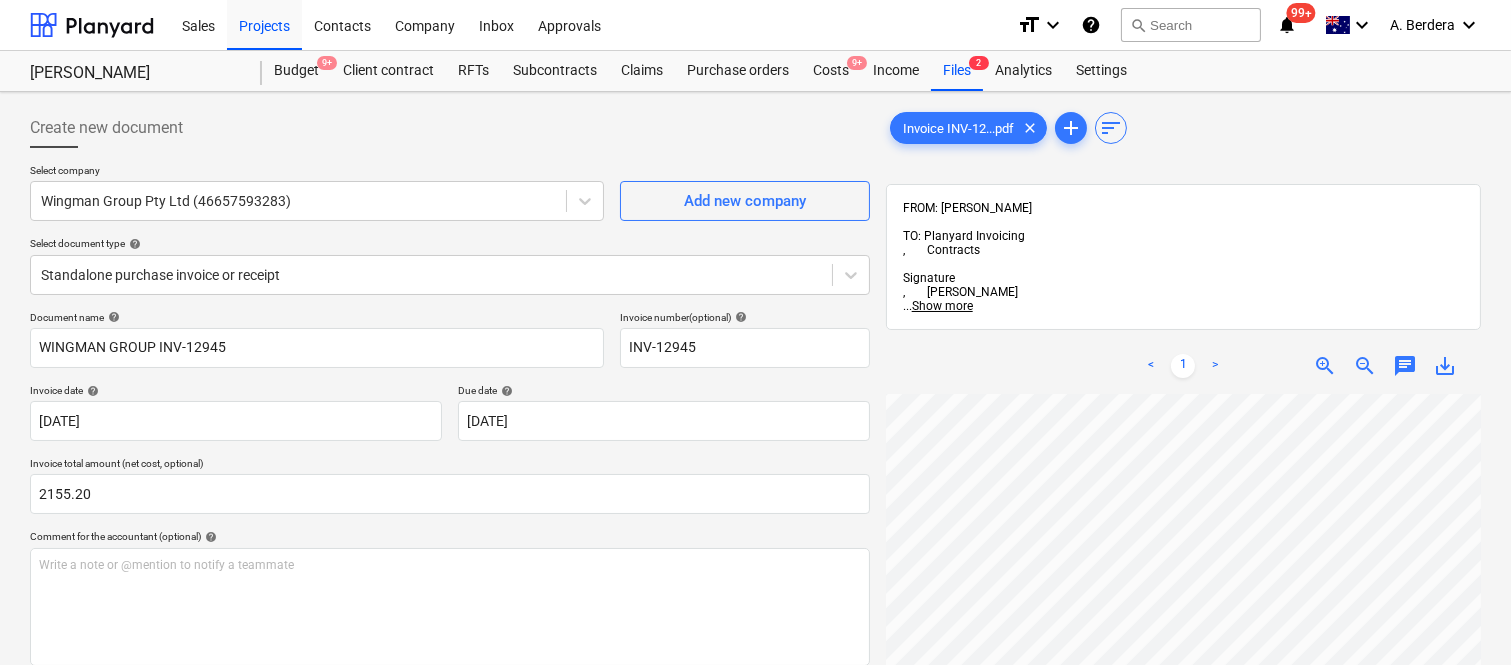 scroll, scrollTop: 0, scrollLeft: 21, axis: horizontal 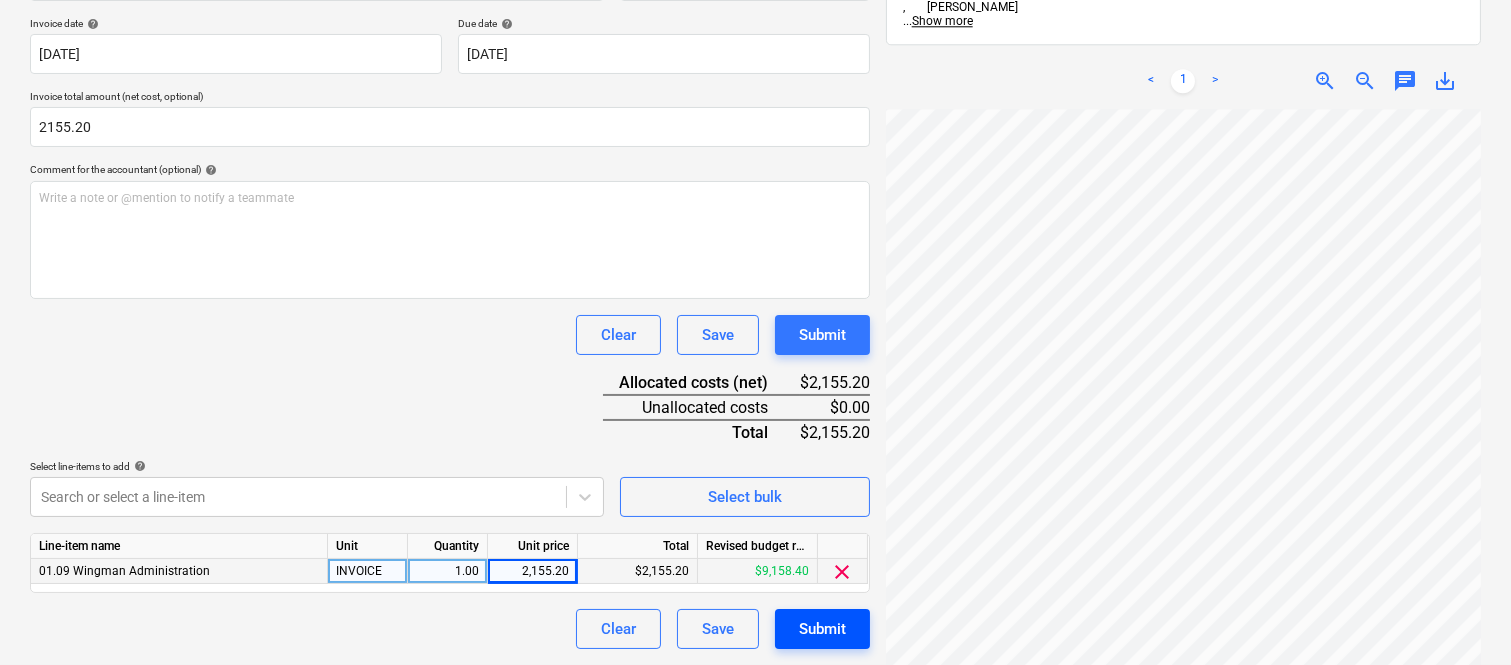 click on "Submit" at bounding box center [822, 629] 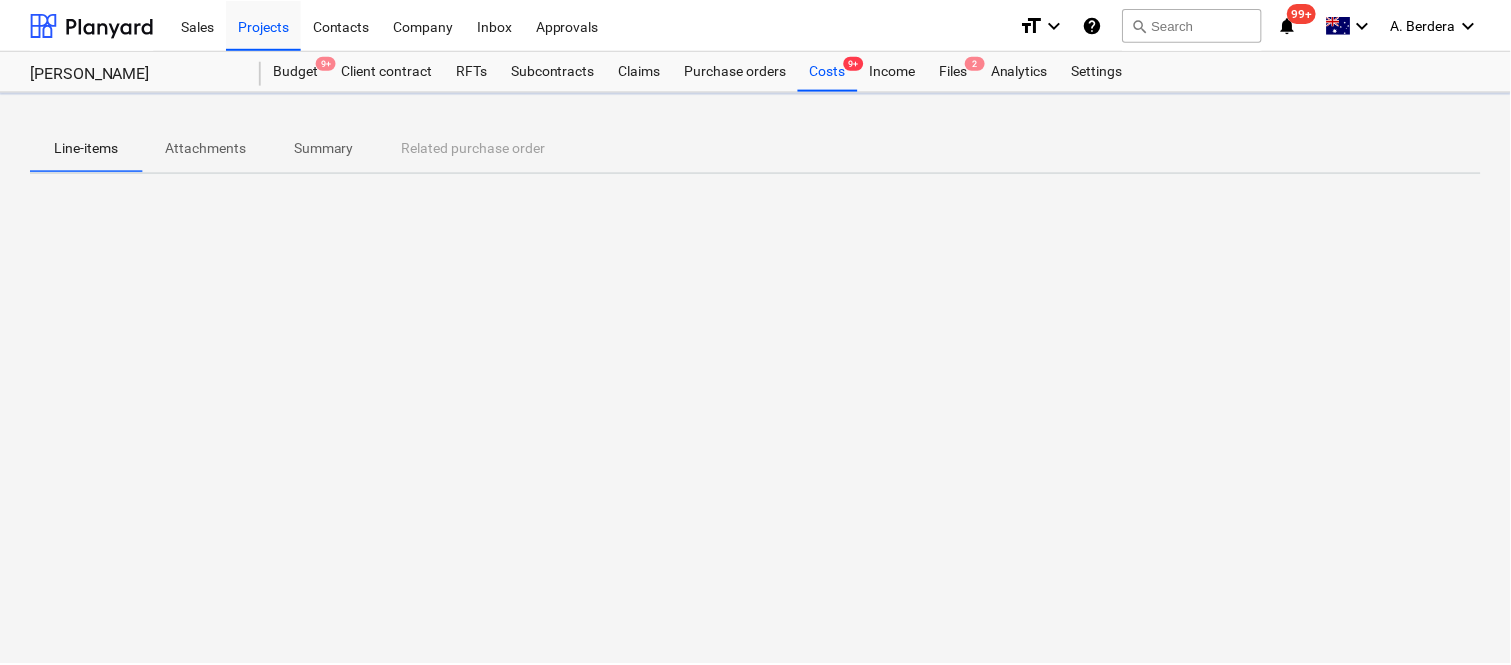 scroll, scrollTop: 0, scrollLeft: 0, axis: both 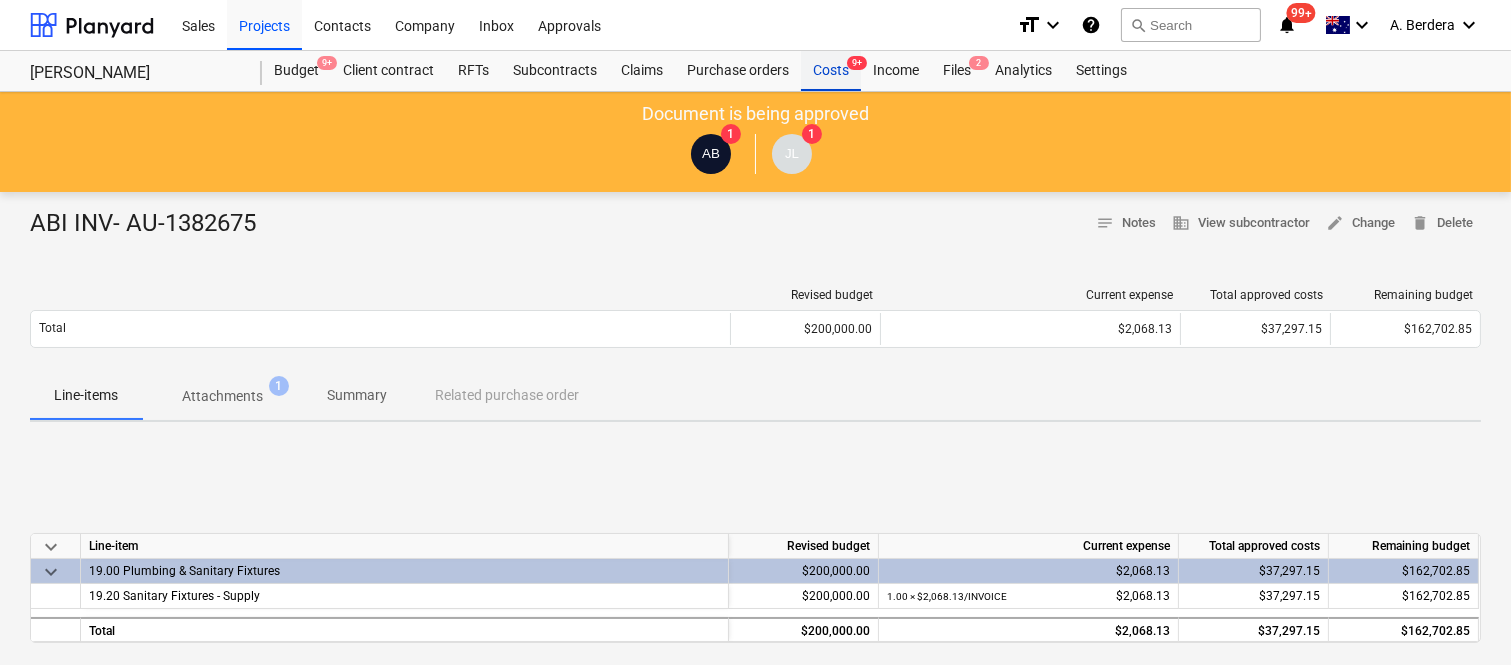 click on "Costs 9+" at bounding box center [831, 71] 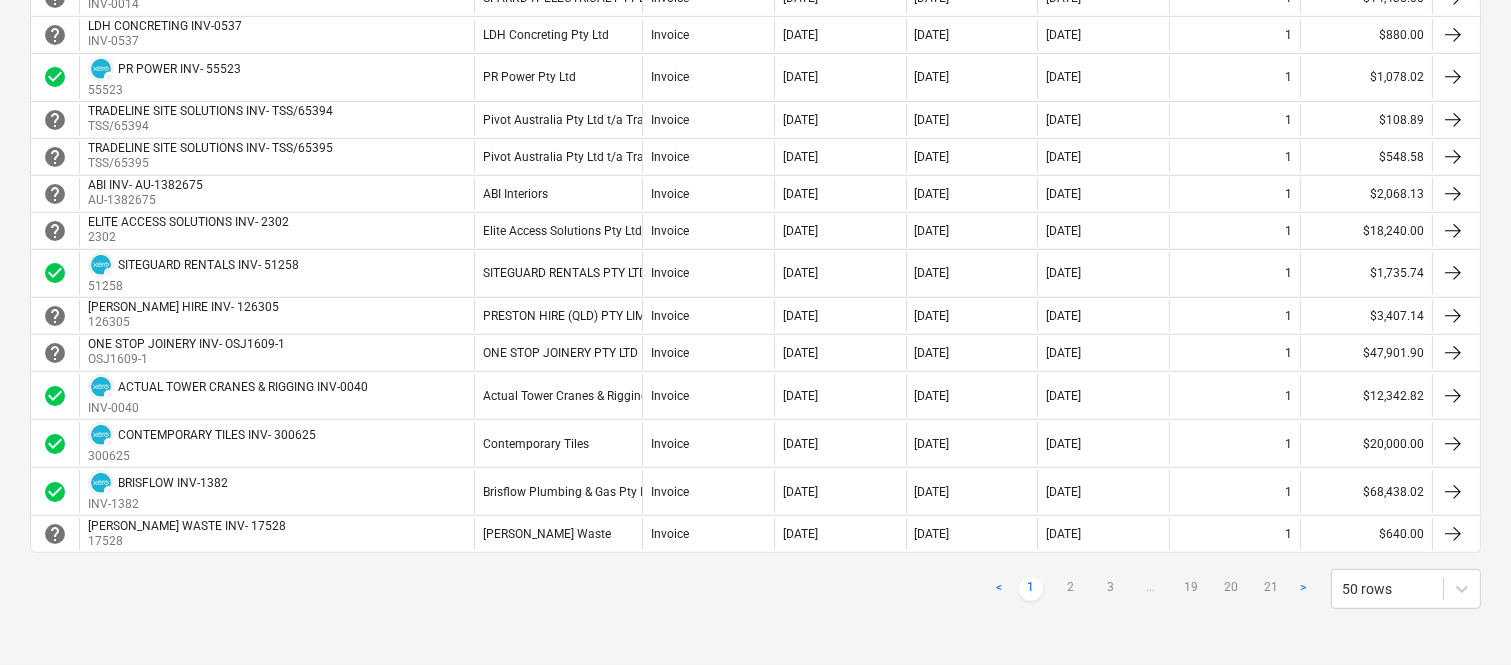 scroll, scrollTop: 1780, scrollLeft: 0, axis: vertical 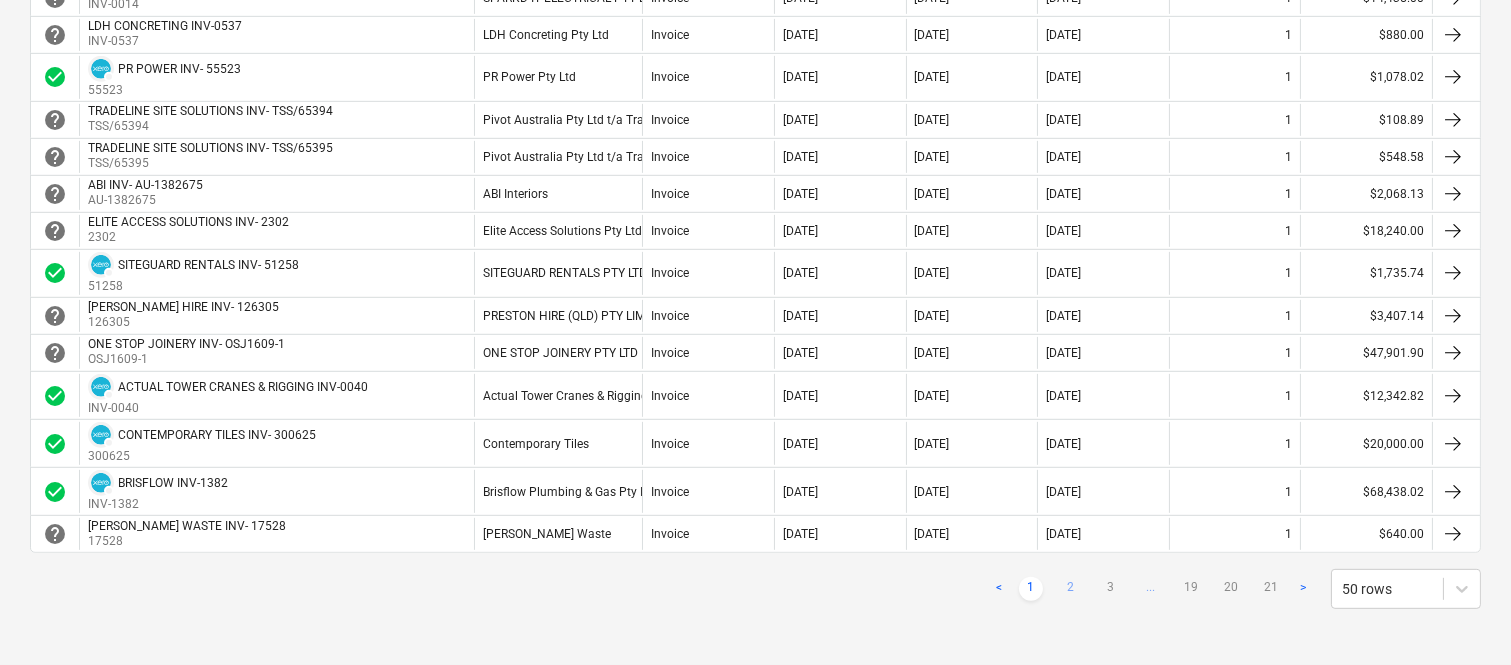 click on "2" at bounding box center (1071, 589) 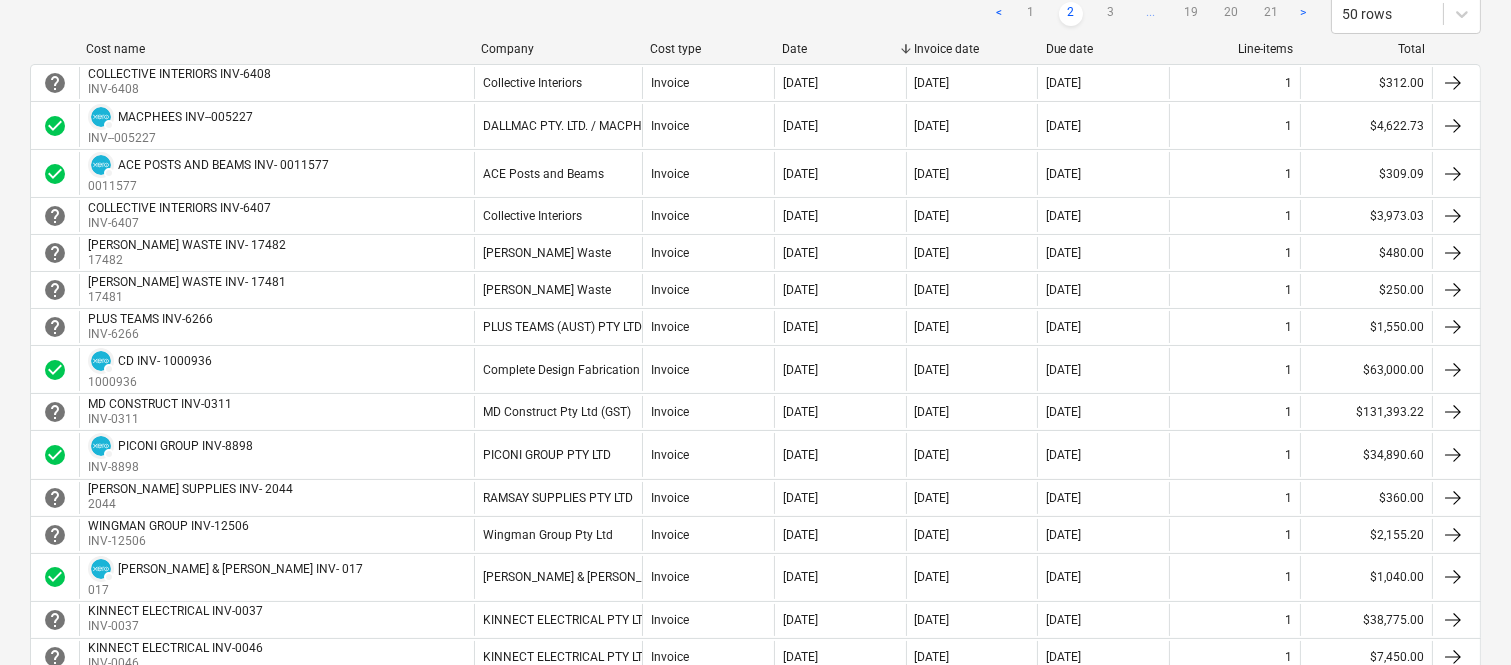 scroll, scrollTop: 268, scrollLeft: 0, axis: vertical 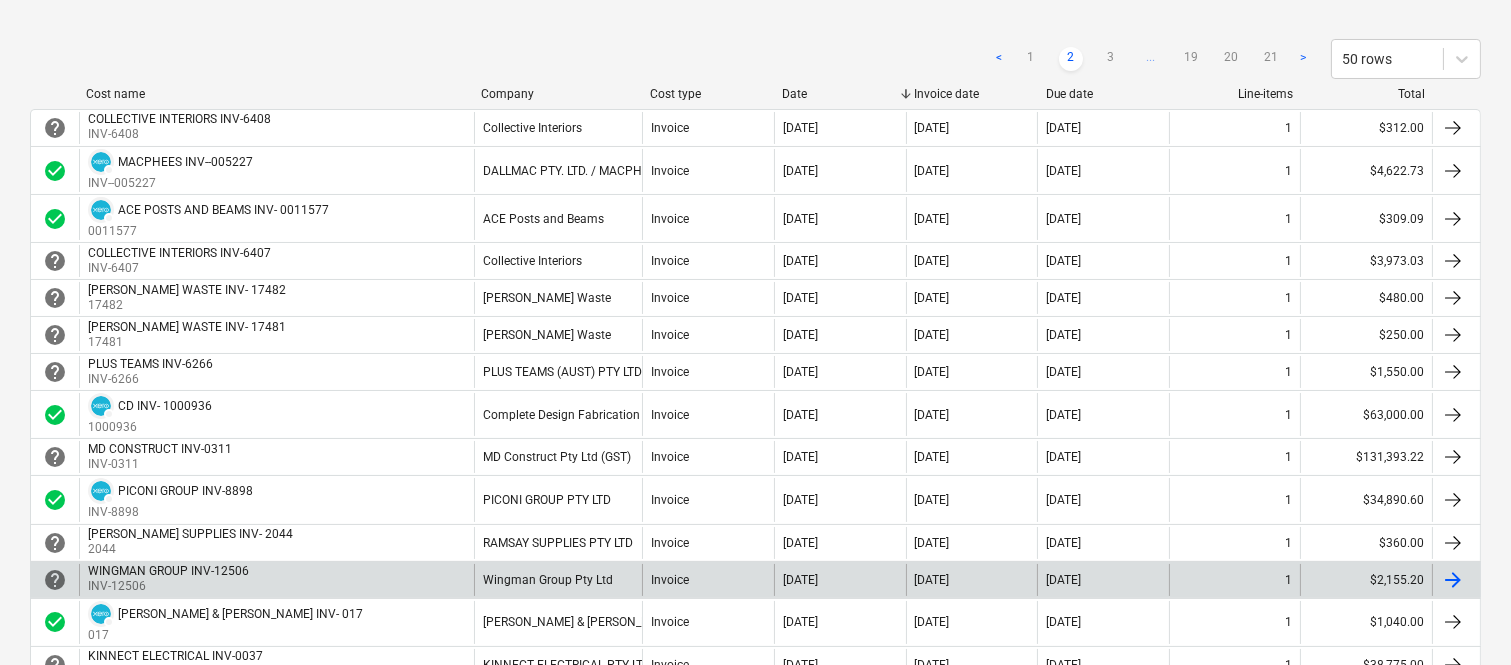 click on "Invoice" at bounding box center (708, 580) 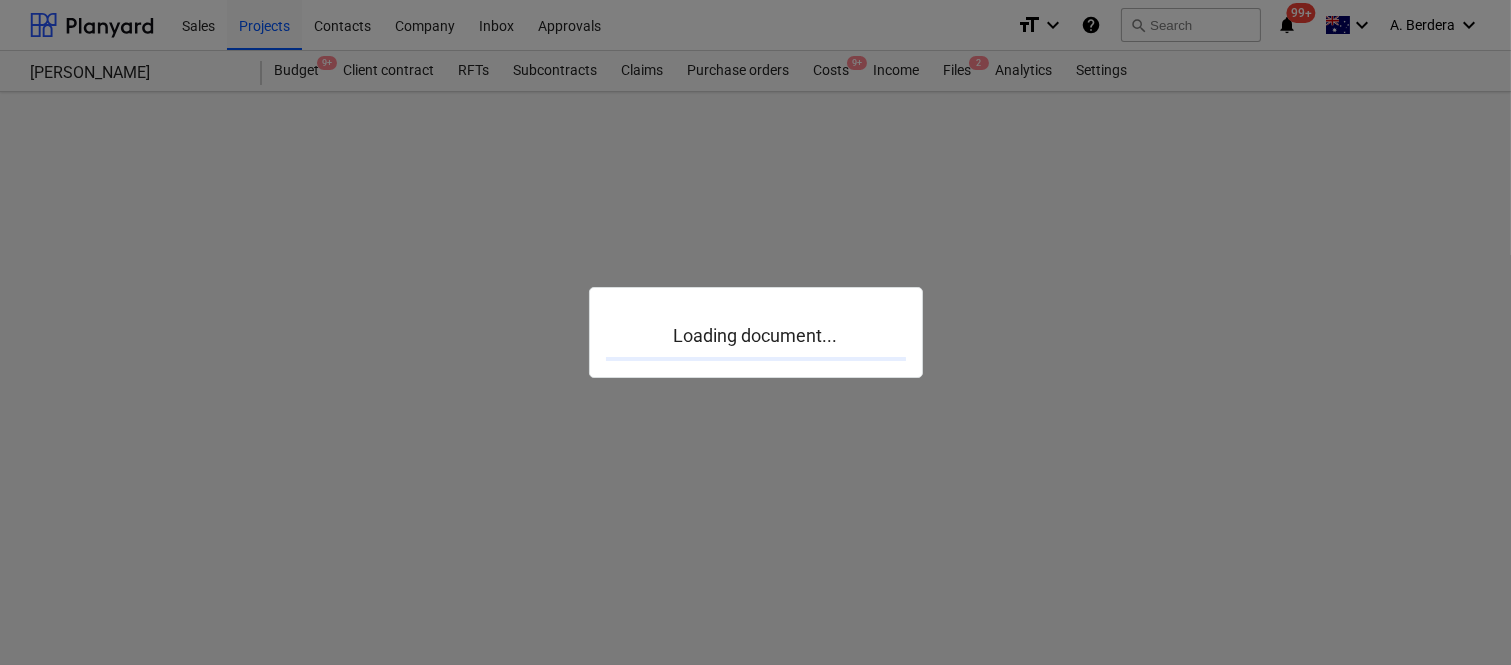 scroll, scrollTop: 0, scrollLeft: 0, axis: both 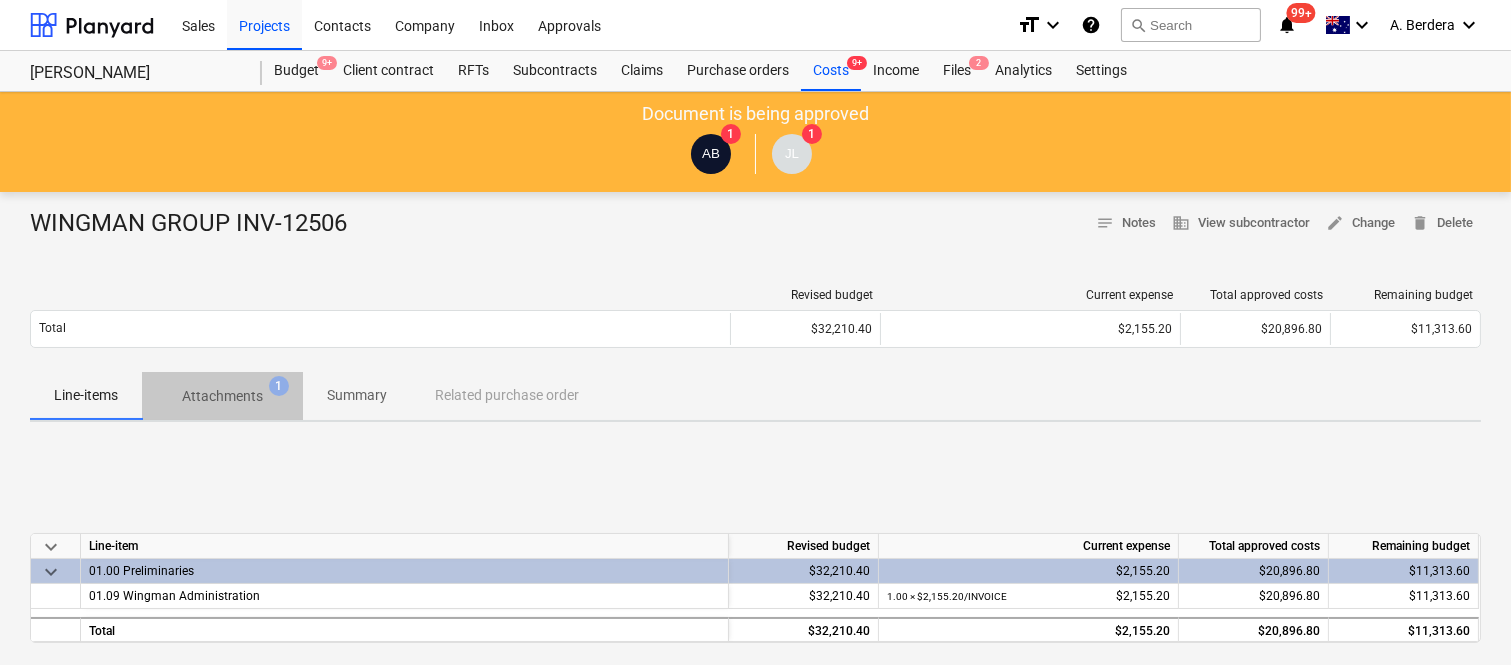 click on "Attachments" at bounding box center [222, 396] 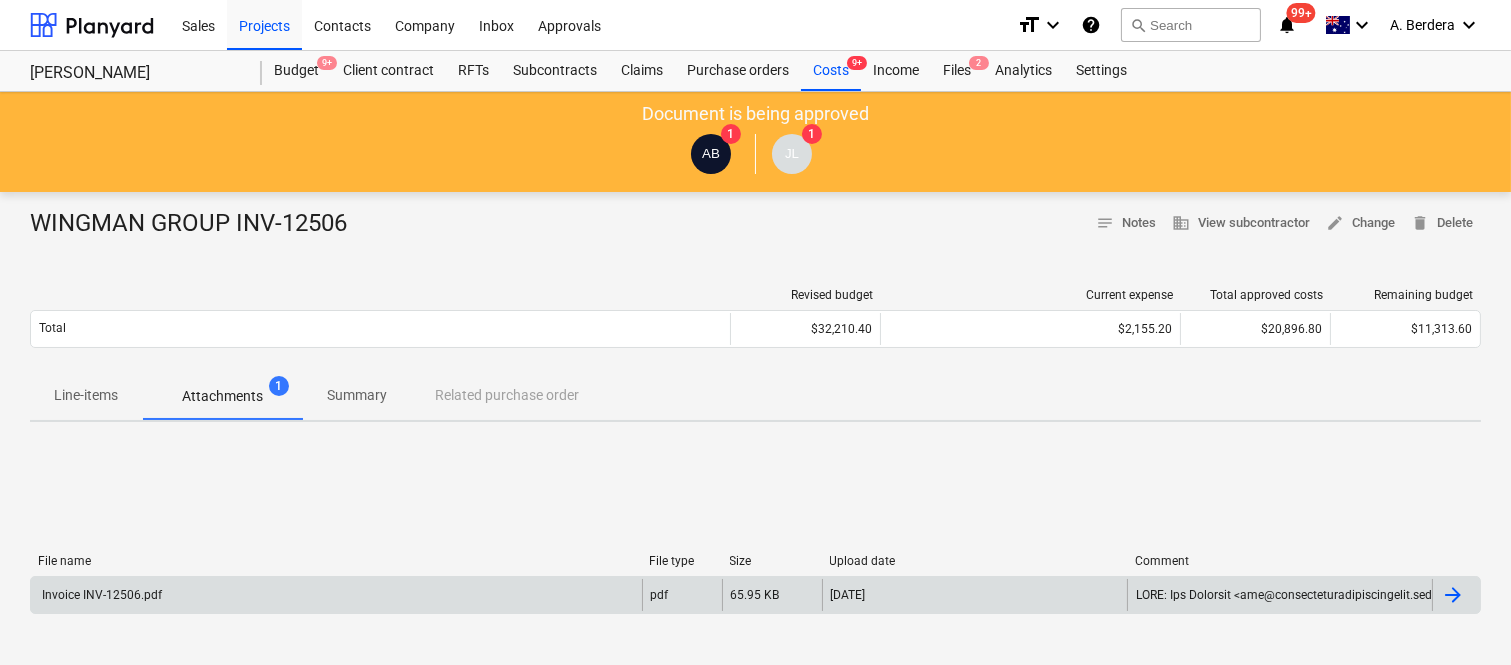 click on "Invoice INV-12506.pdf" at bounding box center [336, 595] 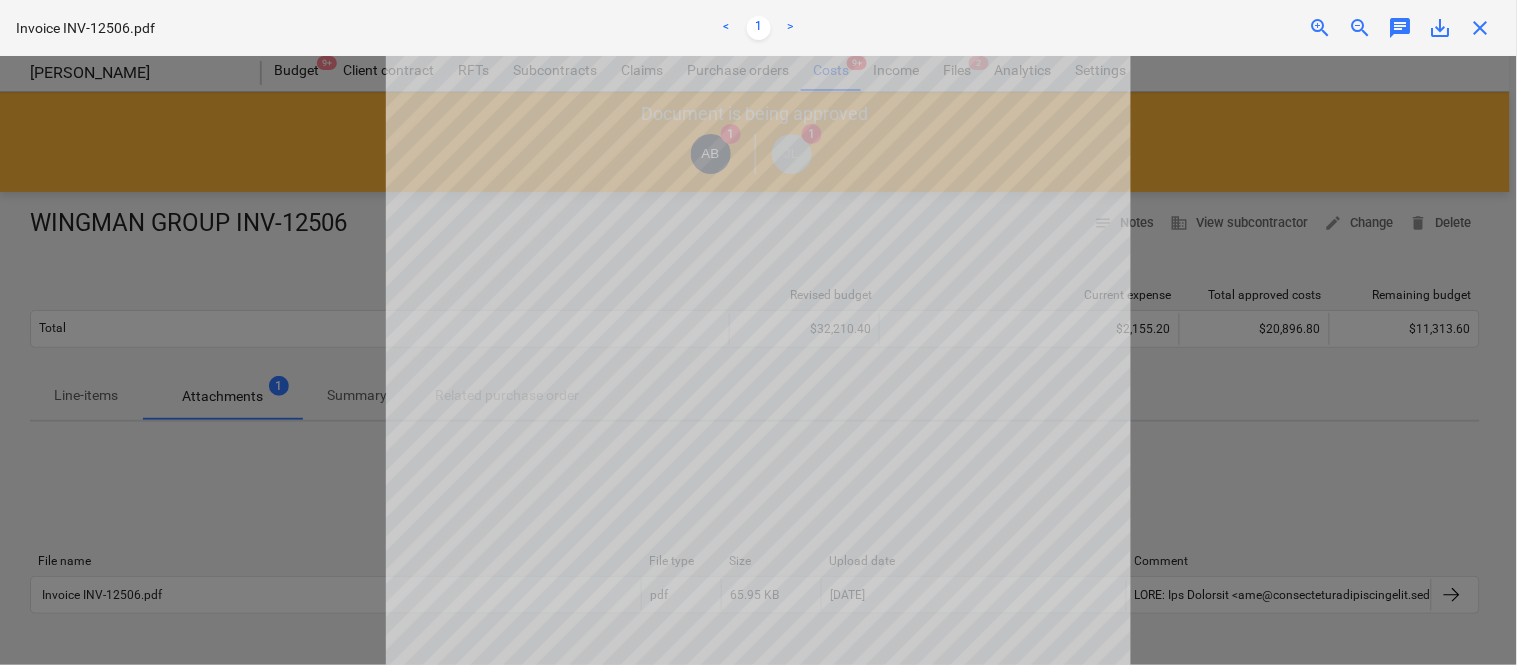 click on "close" at bounding box center [1481, 28] 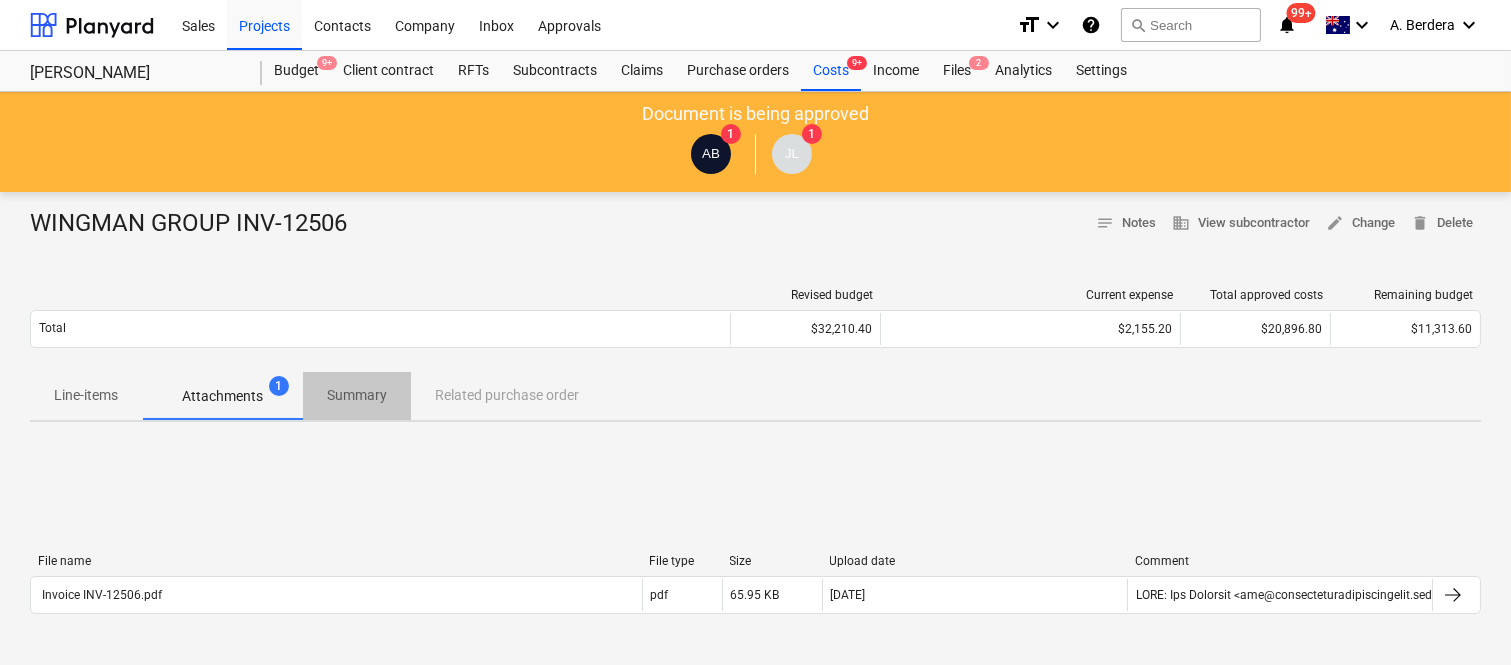 click on "Summary" at bounding box center [357, 395] 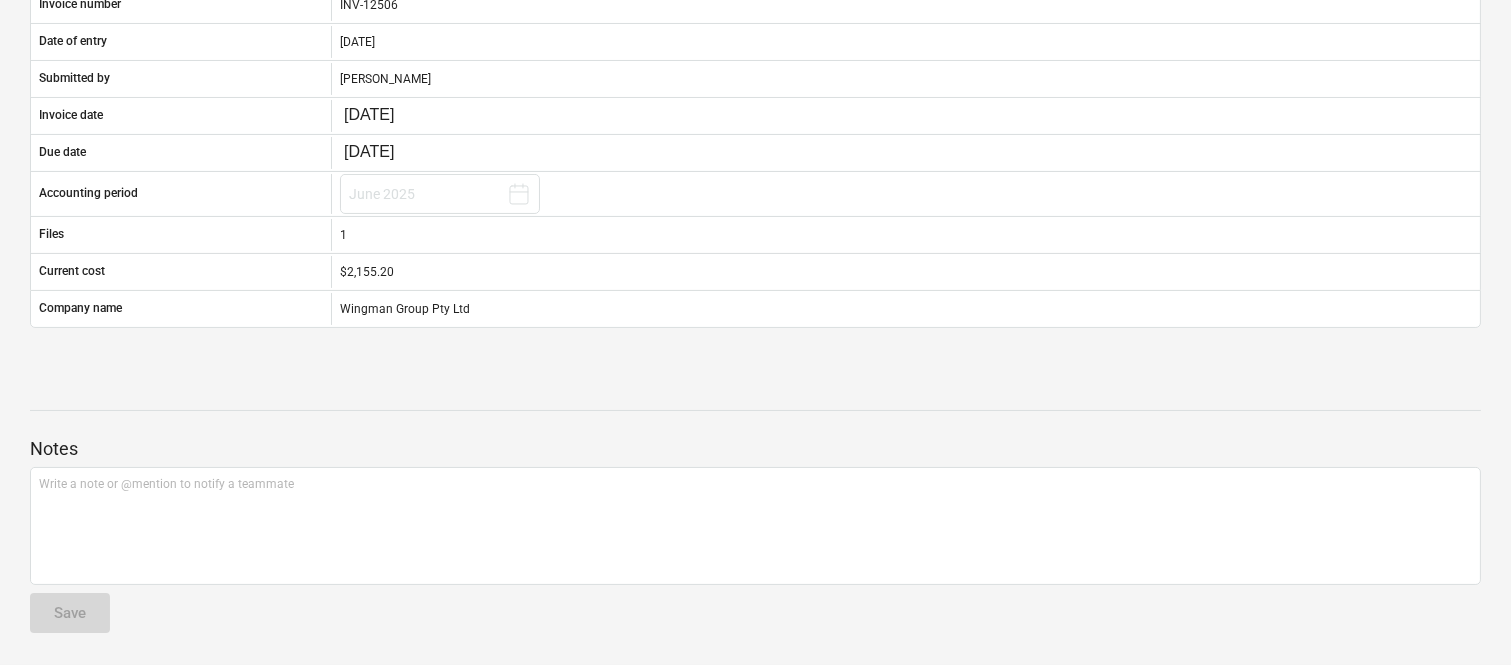 scroll, scrollTop: 0, scrollLeft: 0, axis: both 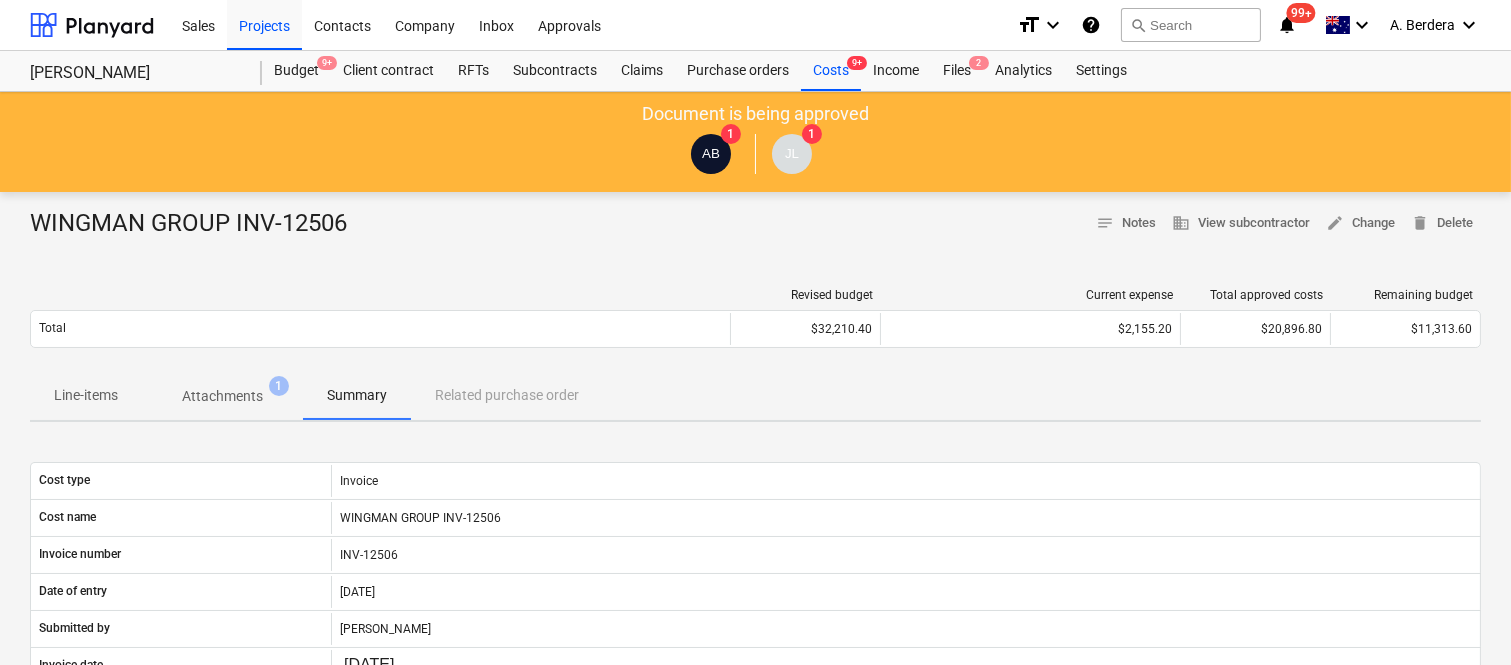 click on "Line-items" at bounding box center [86, 395] 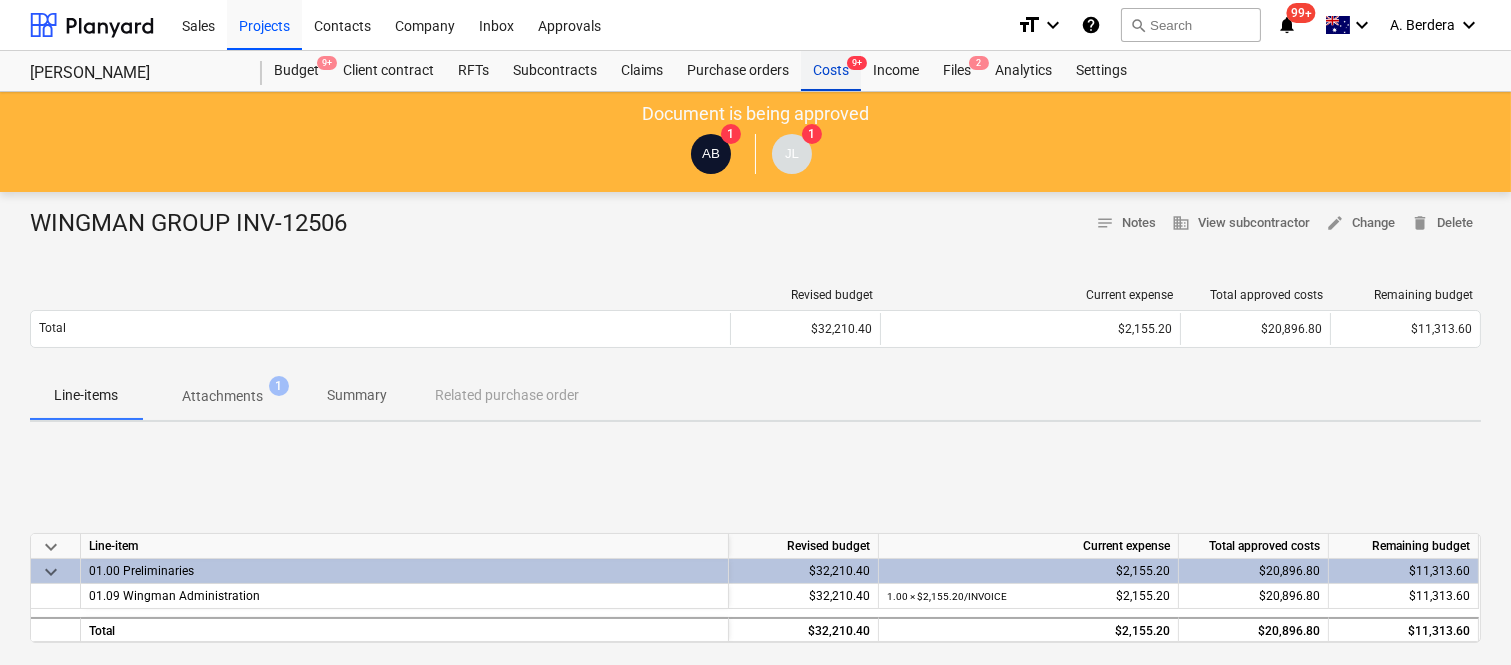 click on "Costs 9+" at bounding box center (831, 71) 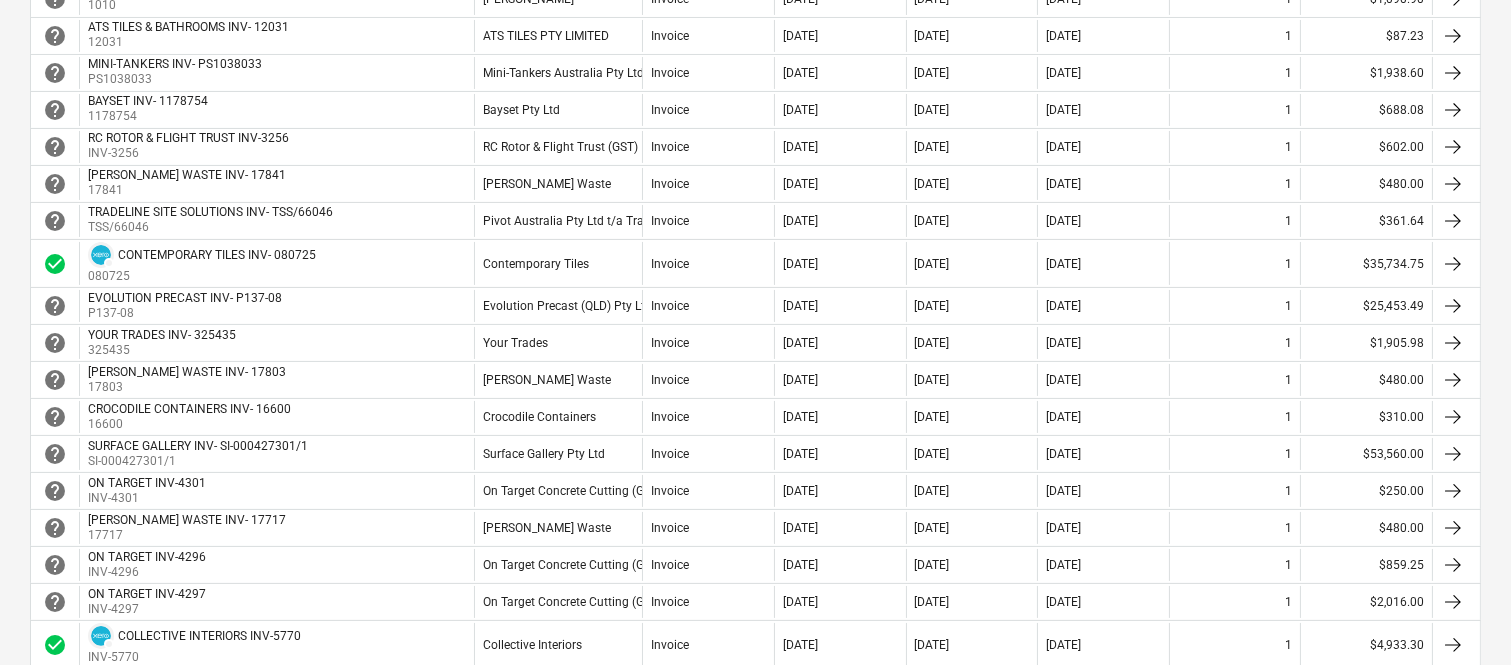 scroll, scrollTop: 0, scrollLeft: 0, axis: both 